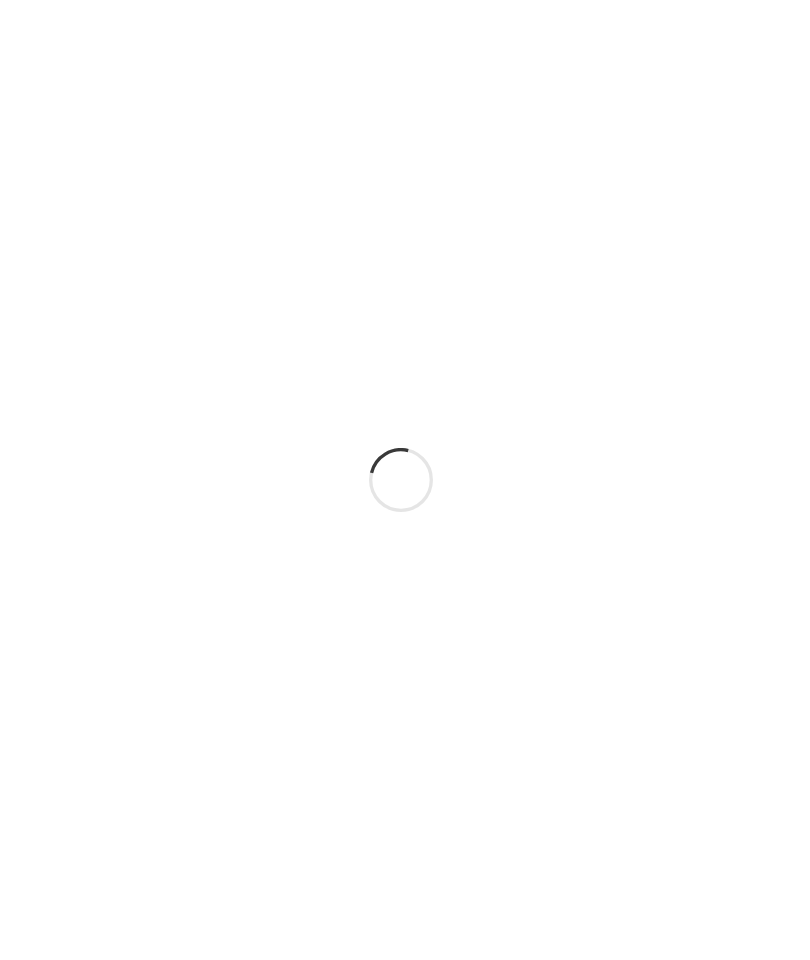 scroll, scrollTop: 0, scrollLeft: 0, axis: both 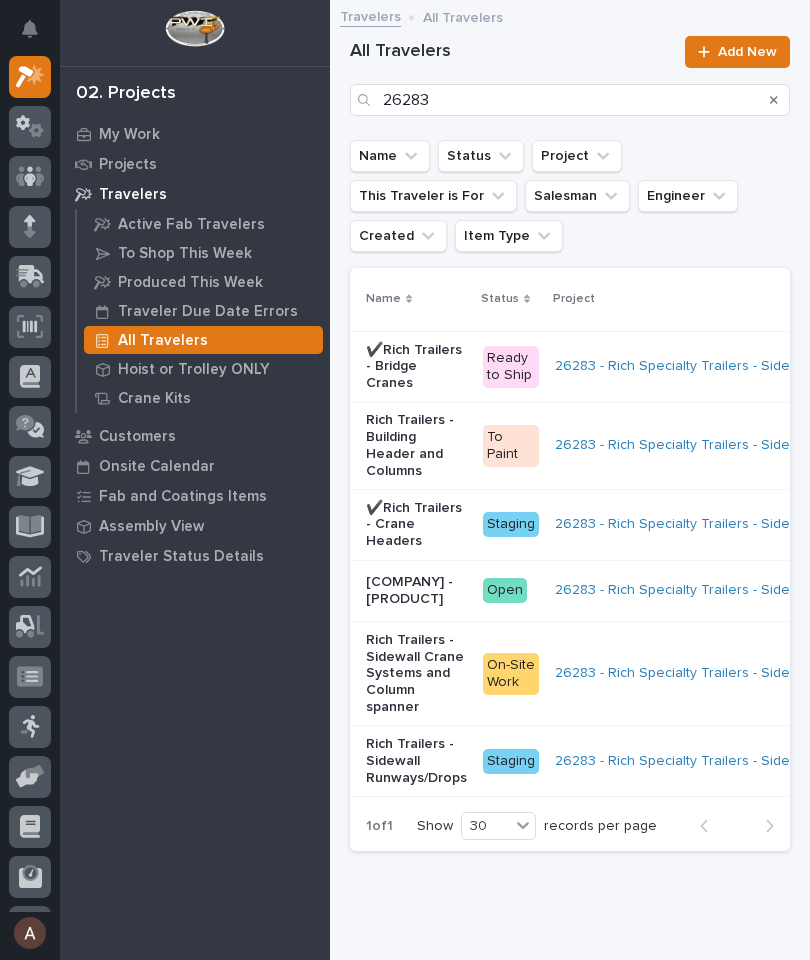 click 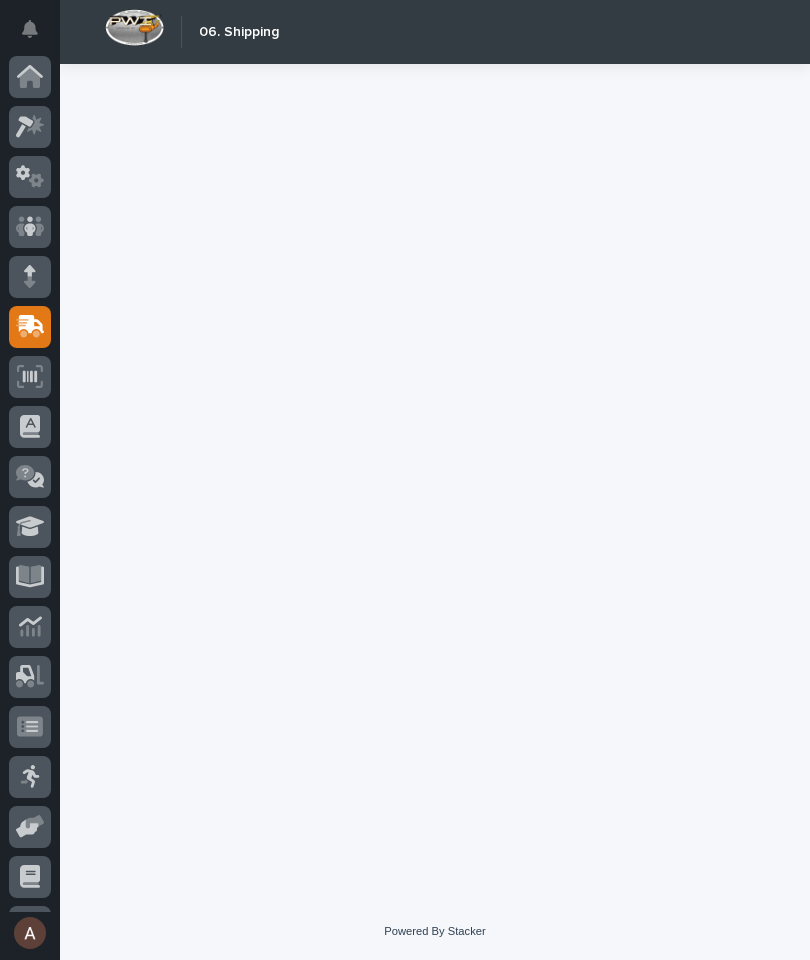 scroll, scrollTop: 94, scrollLeft: 0, axis: vertical 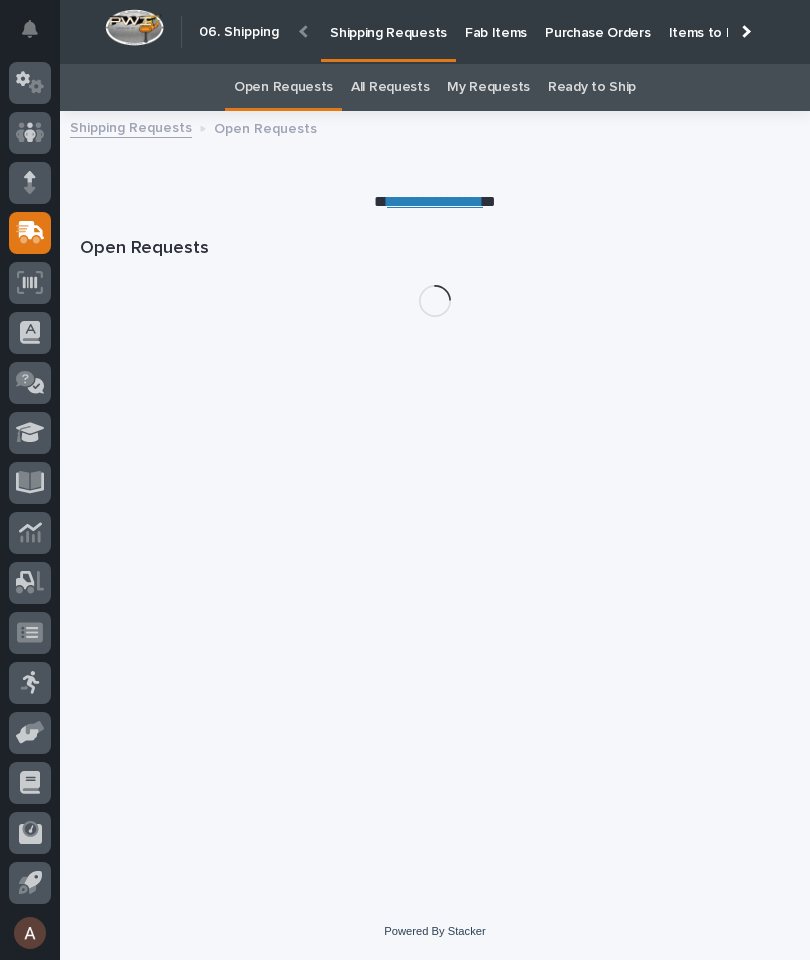 click 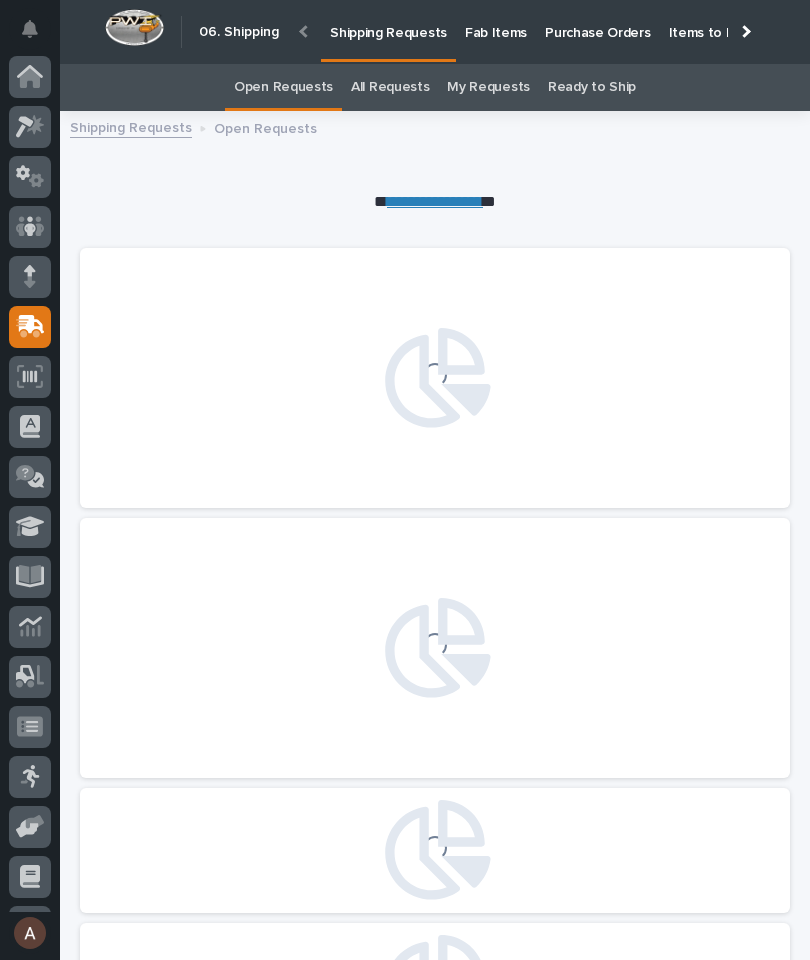 scroll, scrollTop: 94, scrollLeft: 0, axis: vertical 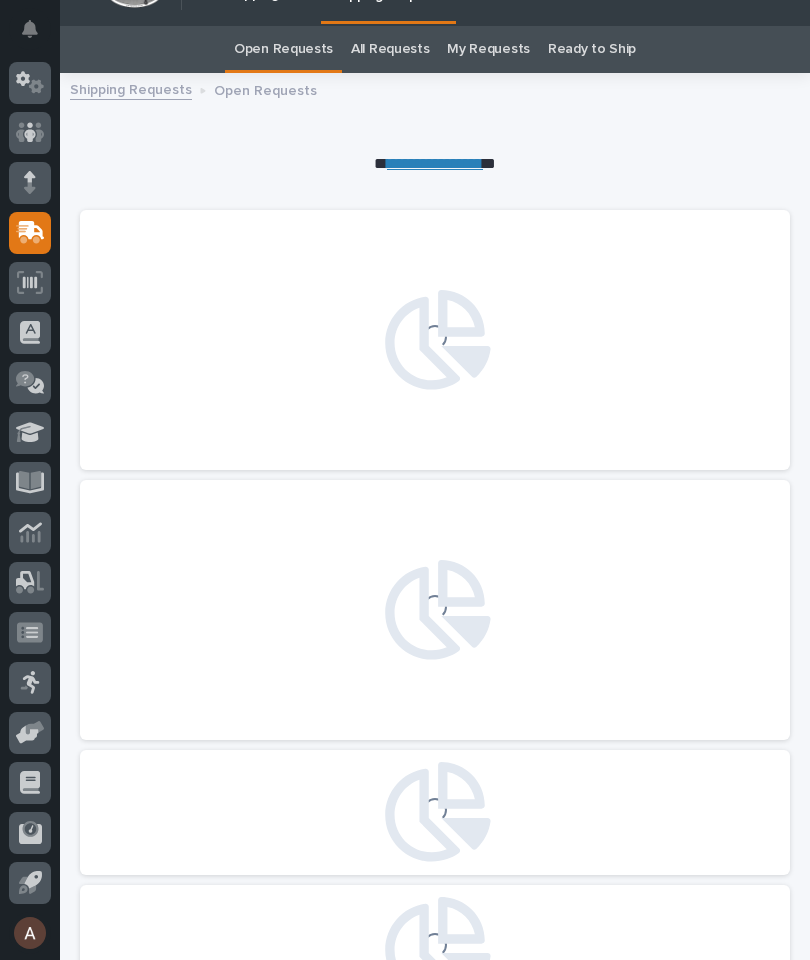 click at bounding box center [30, 233] 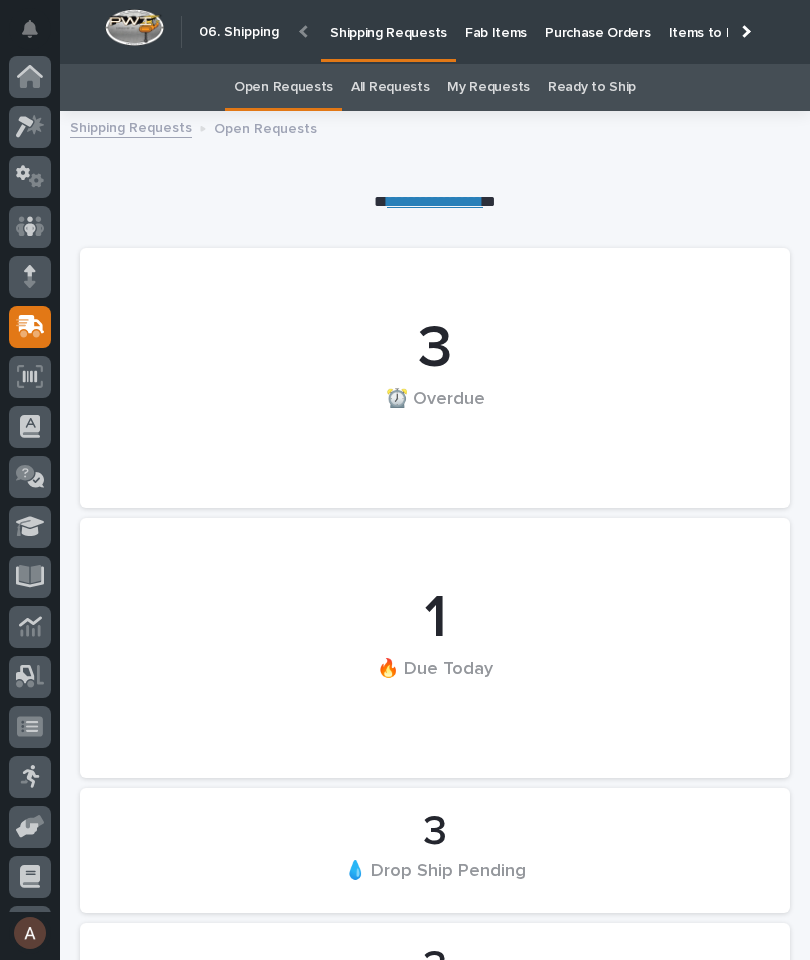 scroll, scrollTop: 0, scrollLeft: -238, axis: horizontal 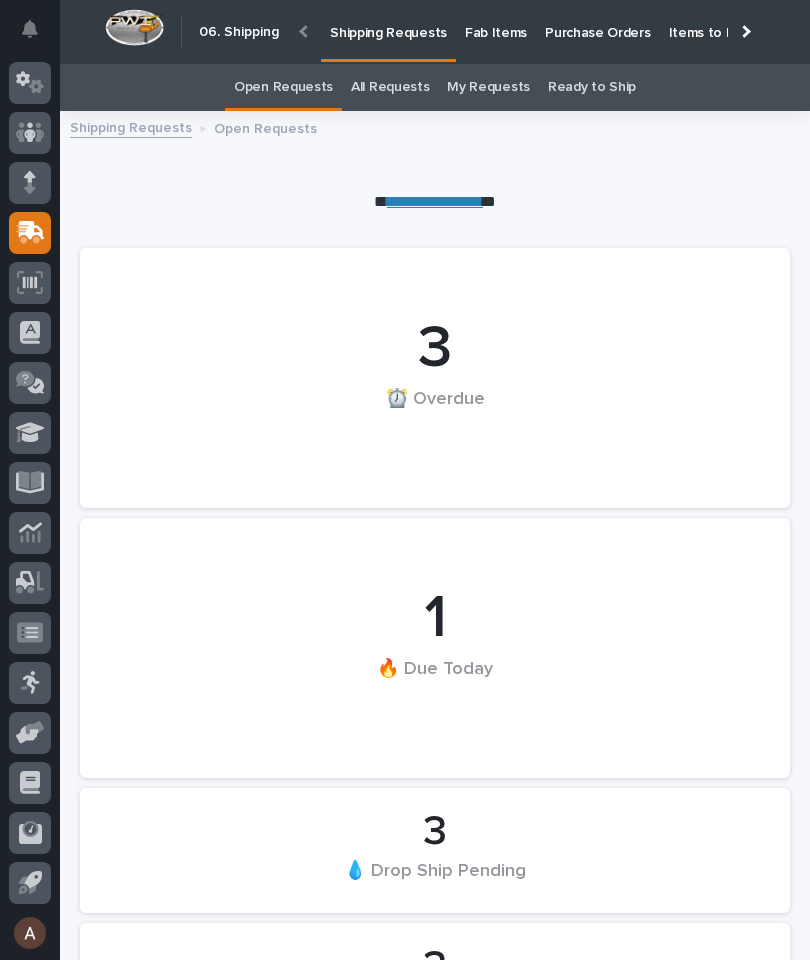click at bounding box center (744, 31) 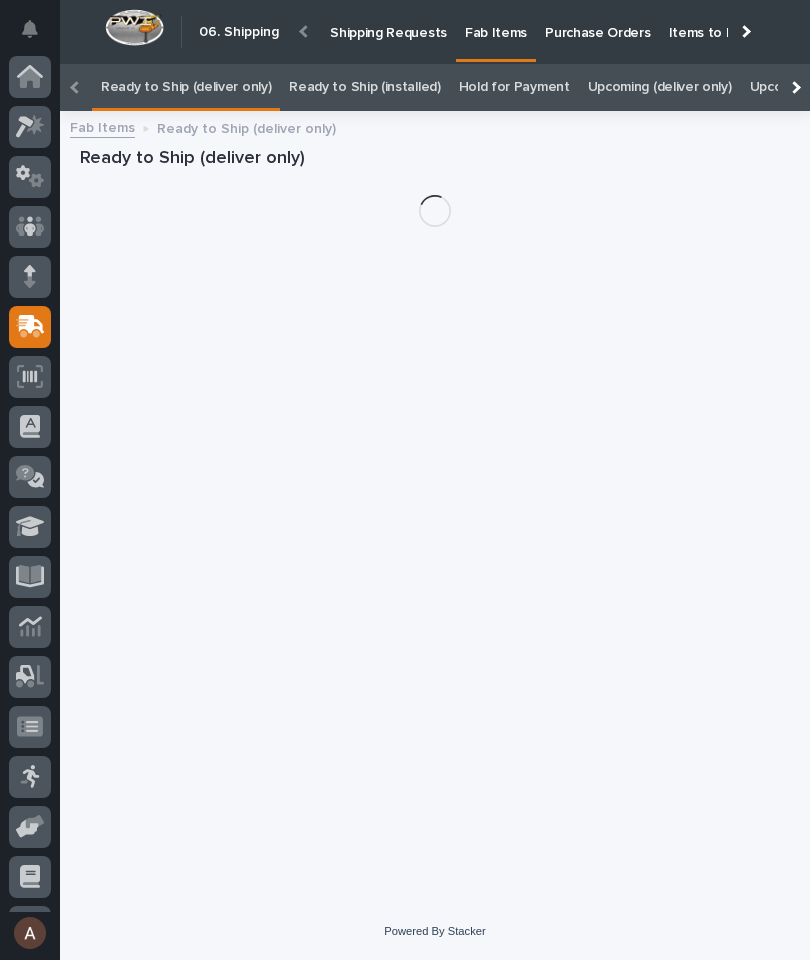 scroll, scrollTop: 21, scrollLeft: 0, axis: vertical 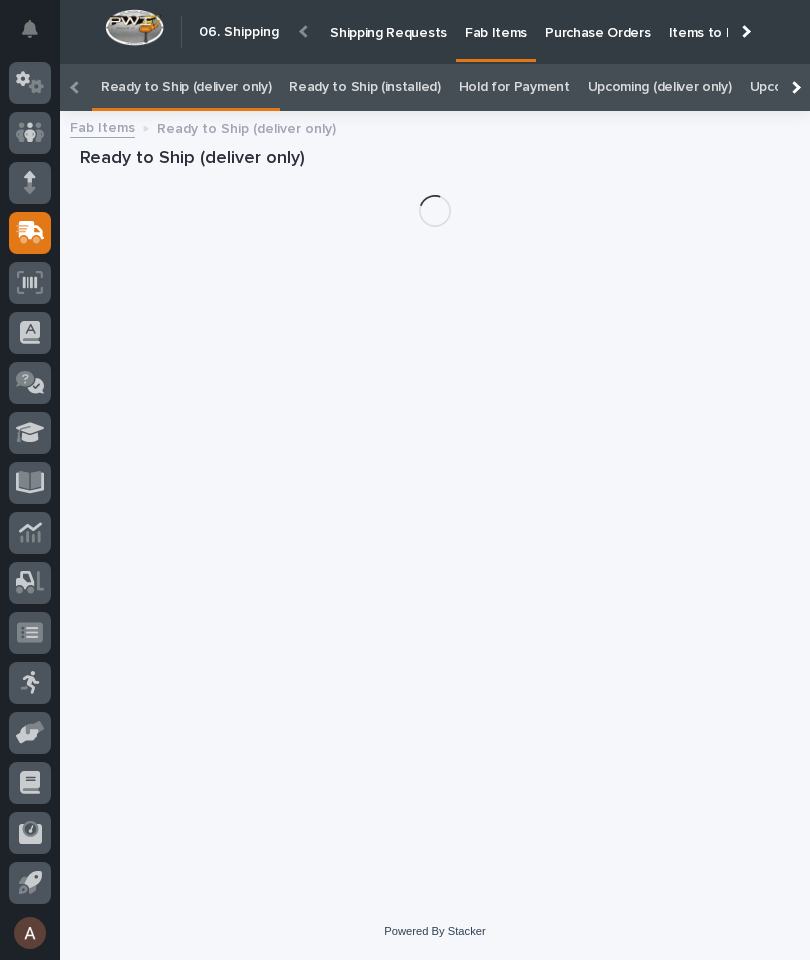 click at bounding box center (794, 87) 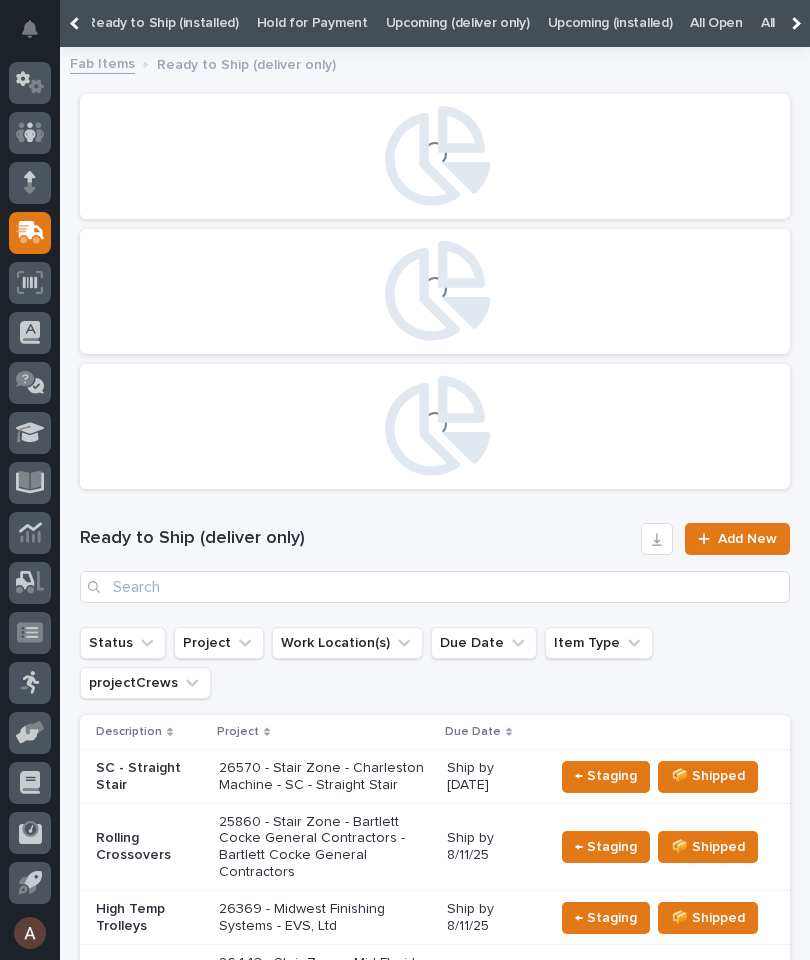 click on "All" at bounding box center [768, 23] 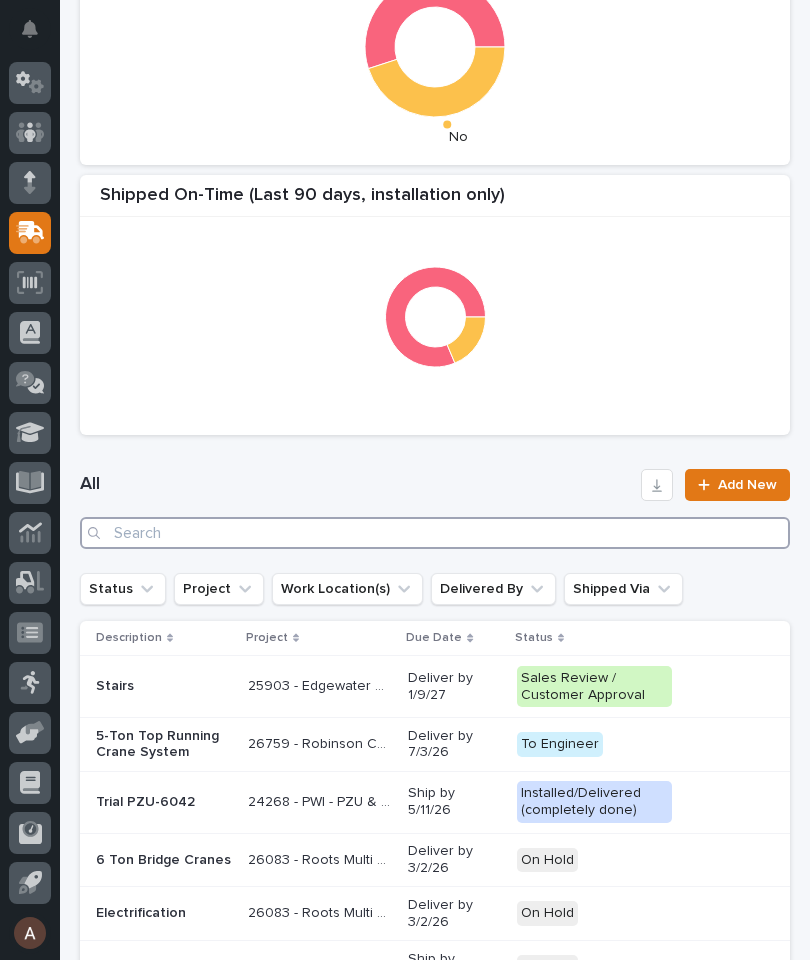 click at bounding box center [435, 533] 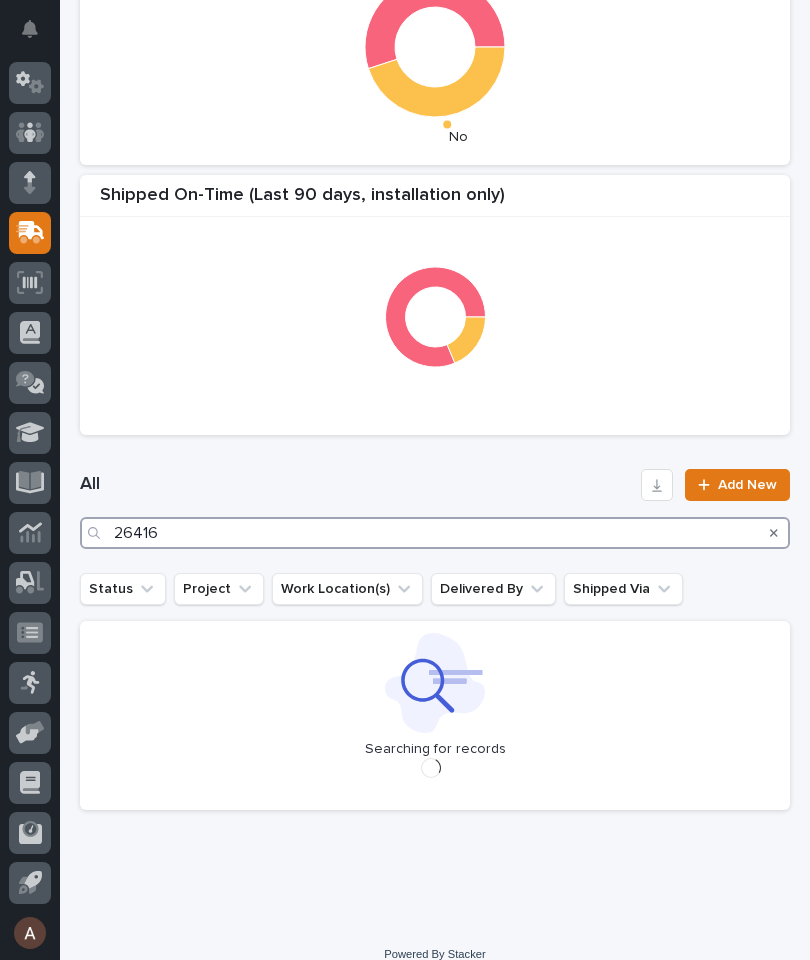 type on "26416" 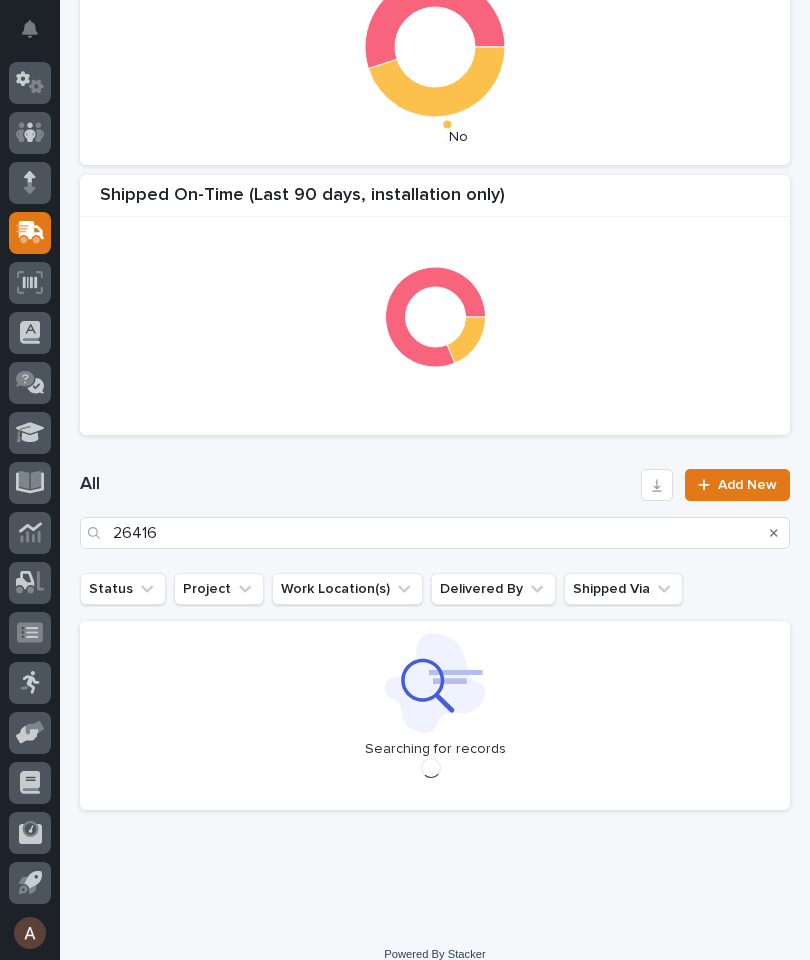 click on "All [NUMBER] Add New" at bounding box center (435, 509) 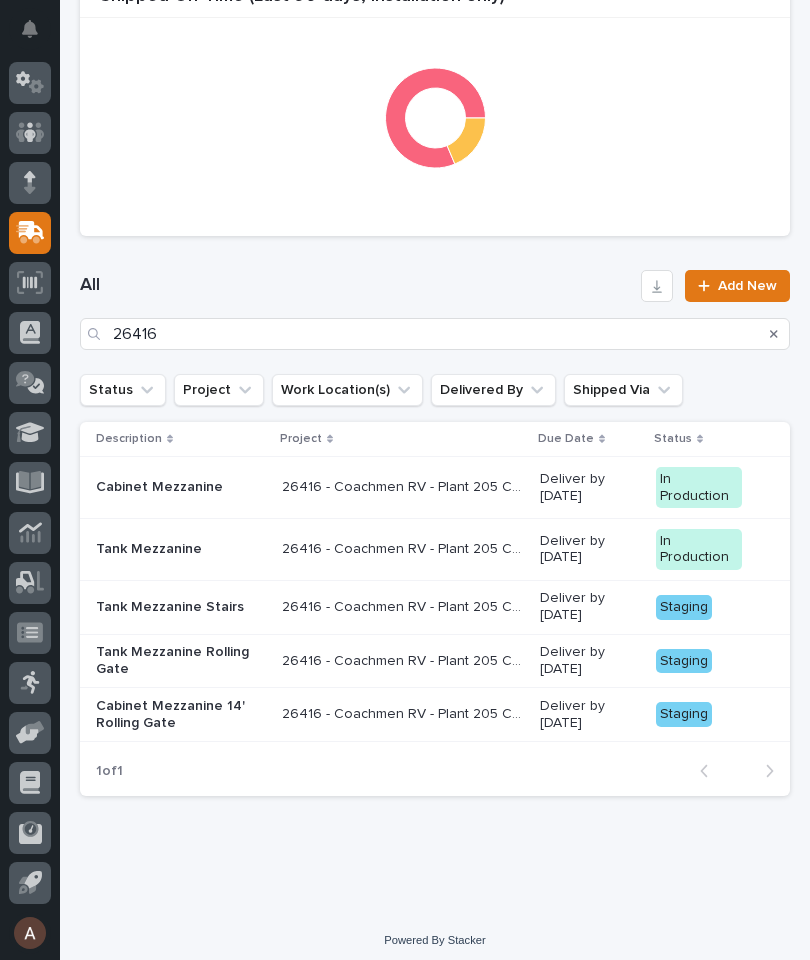click on "Tank Mezzanine Stairs" at bounding box center [181, 607] 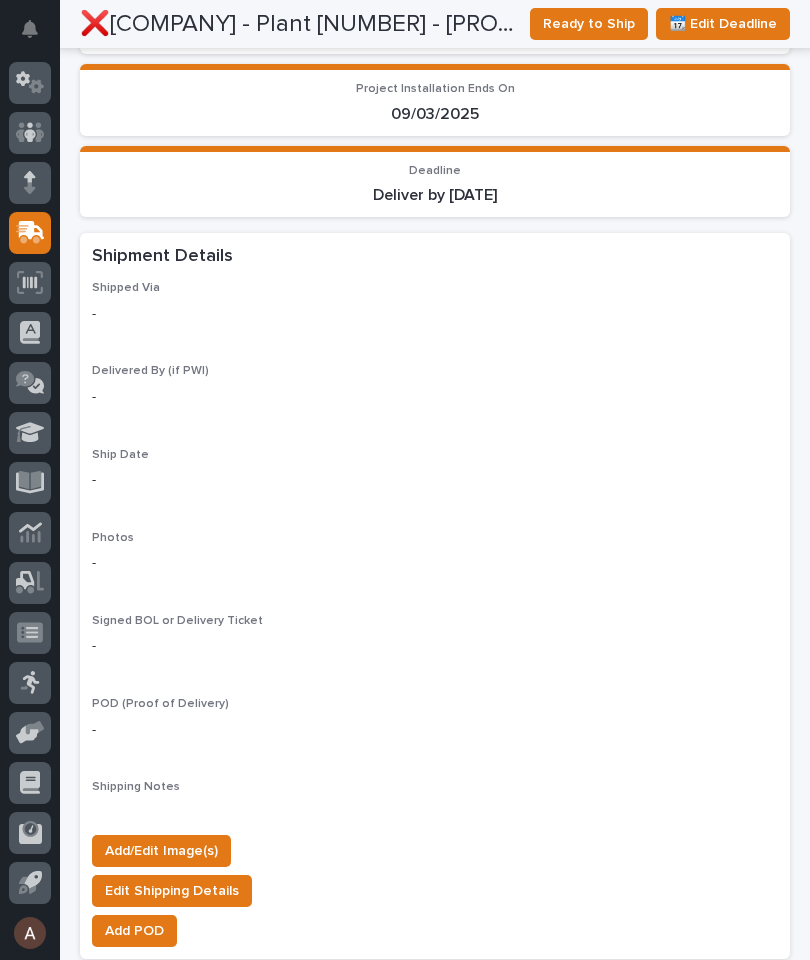 click on "Add/Edit Image(s)" at bounding box center (161, 851) 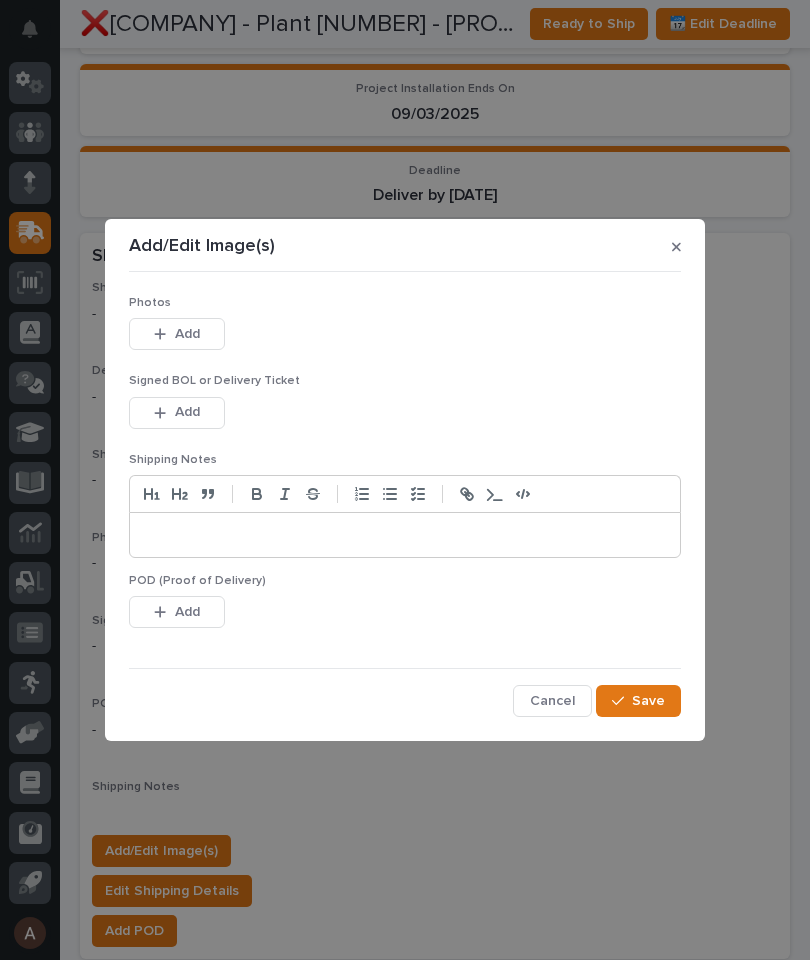 click on "Add" at bounding box center [177, 334] 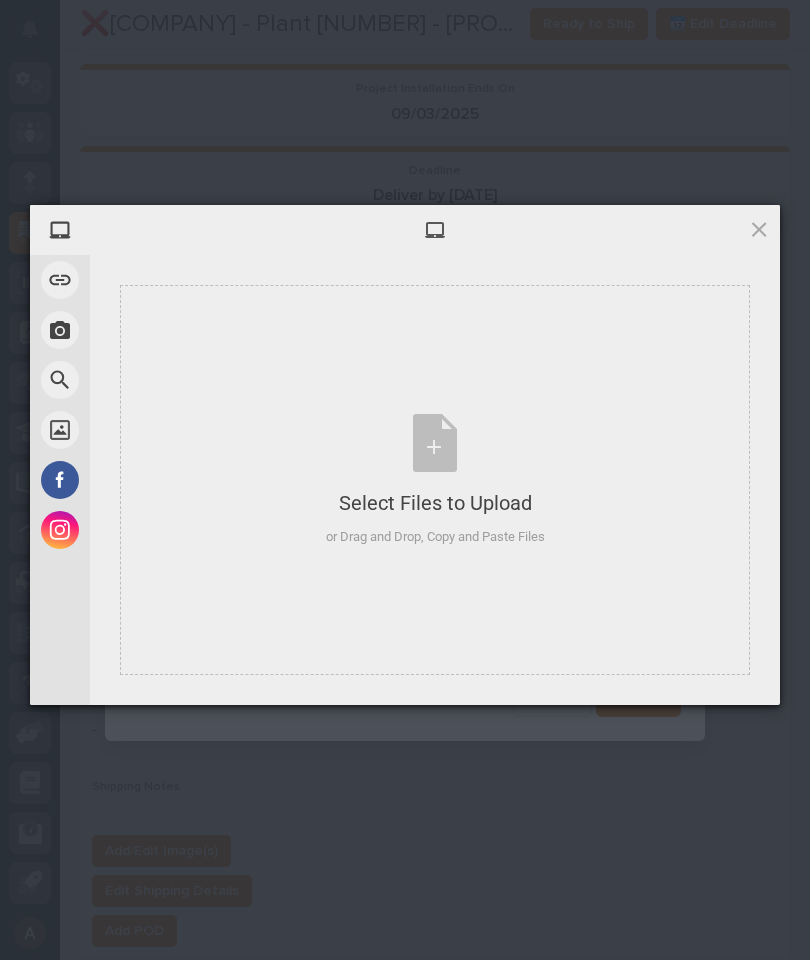 click on "Select Files to Upload
or Drag and Drop, Copy and Paste Files" at bounding box center (435, 480) 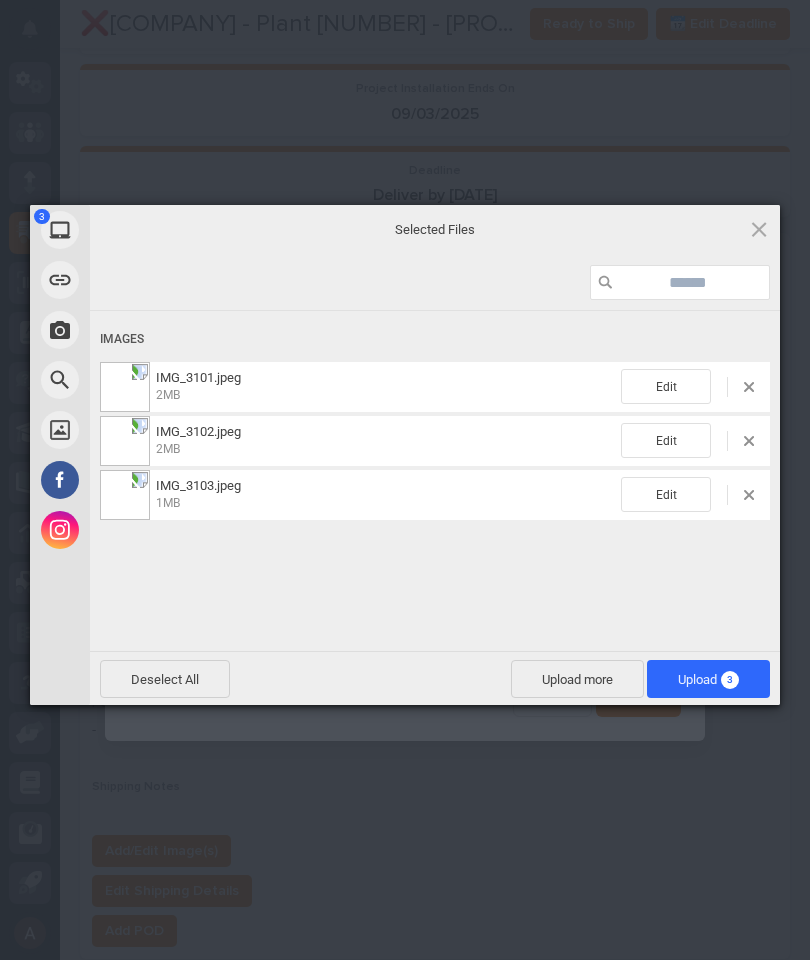 click on "3" at bounding box center [730, 680] 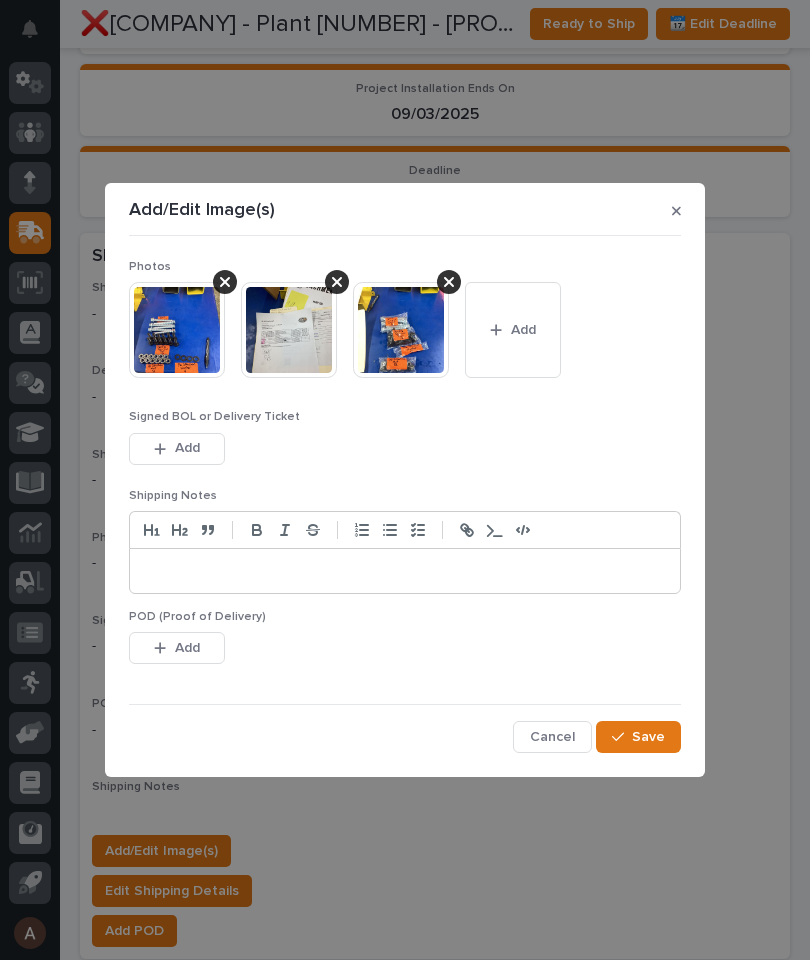 click on "Save" at bounding box center (648, 737) 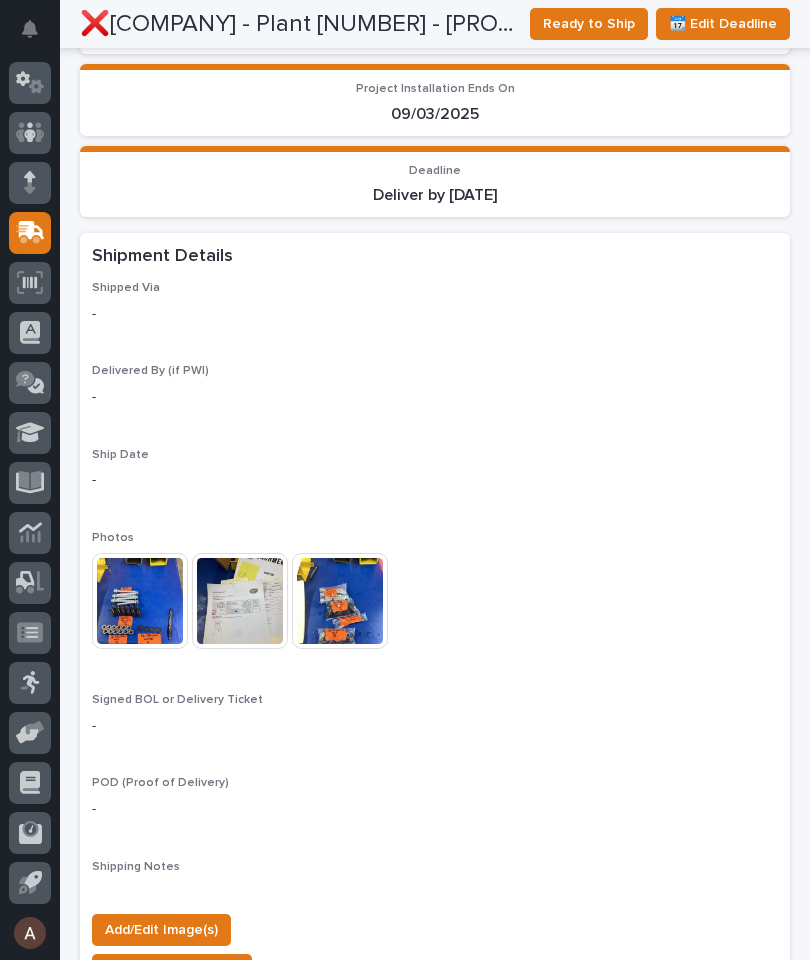 click on "Ready to Ship" at bounding box center (589, 24) 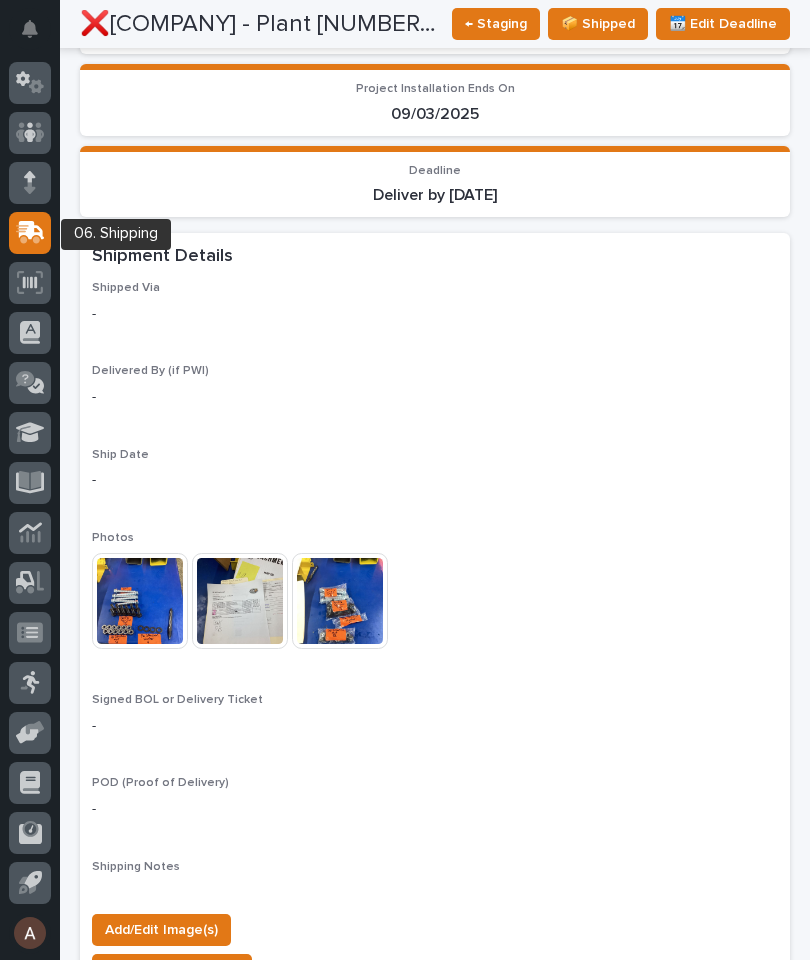 click 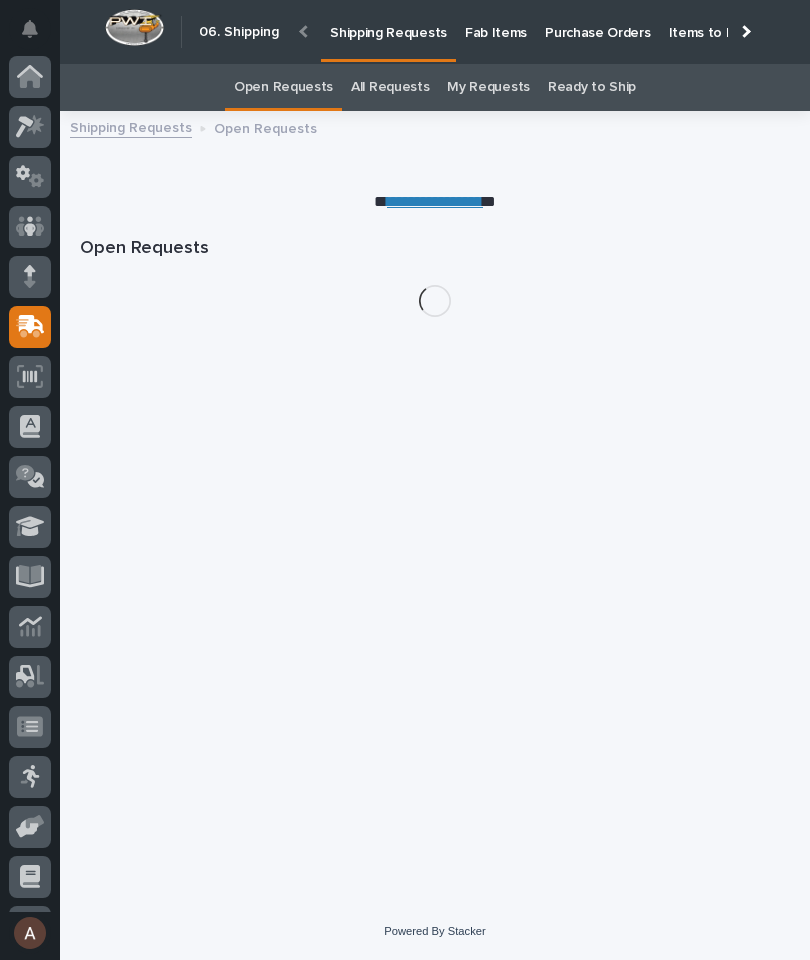 scroll, scrollTop: 94, scrollLeft: 0, axis: vertical 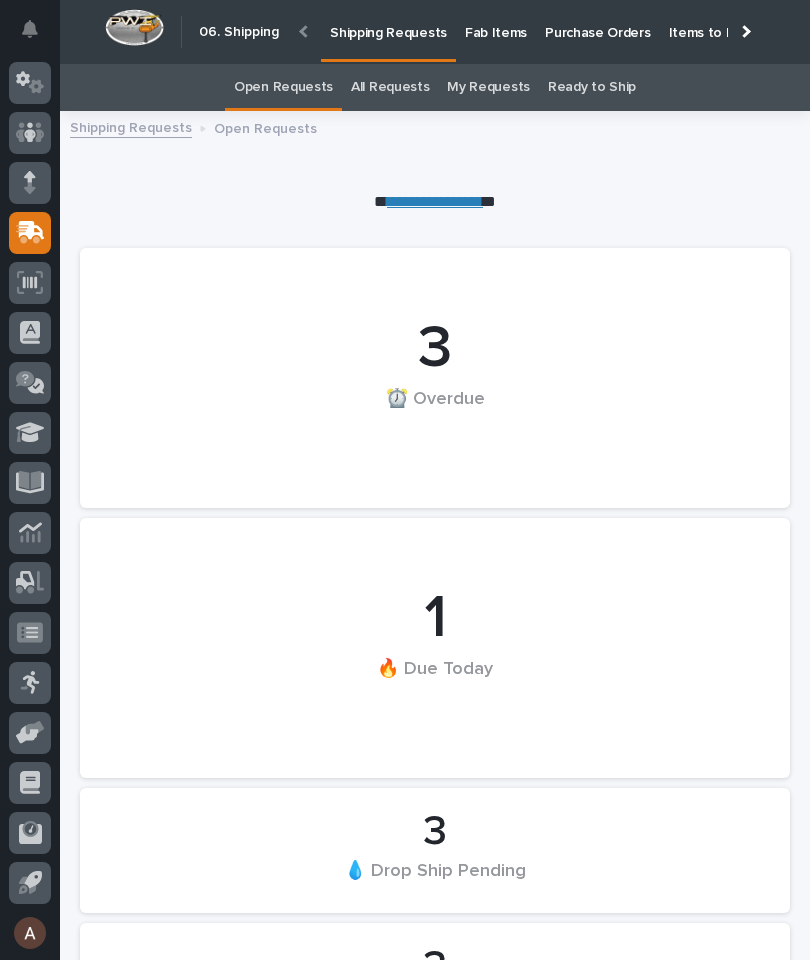 click at bounding box center (744, 31) 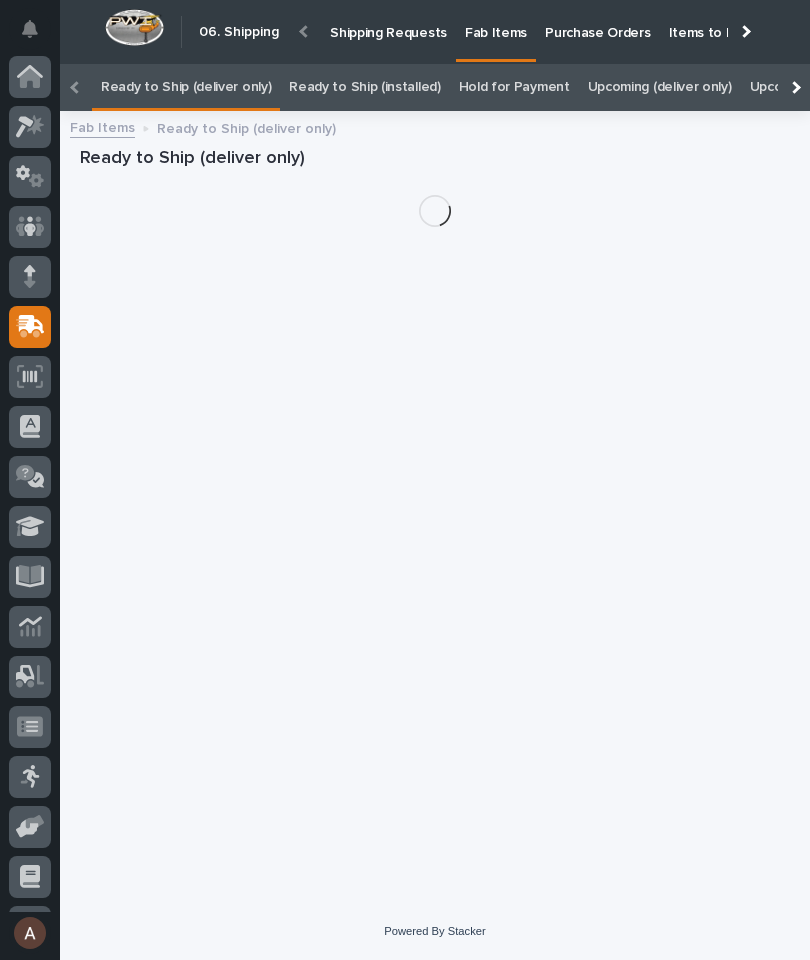 scroll, scrollTop: 0, scrollLeft: -96, axis: horizontal 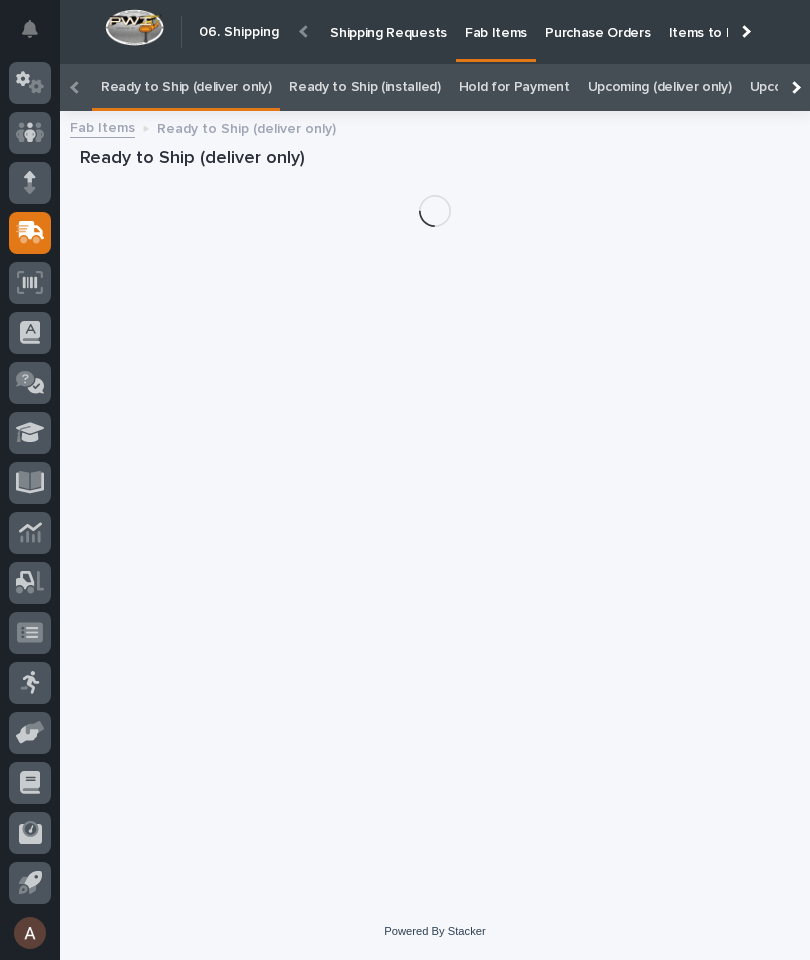 click at bounding box center [794, 87] 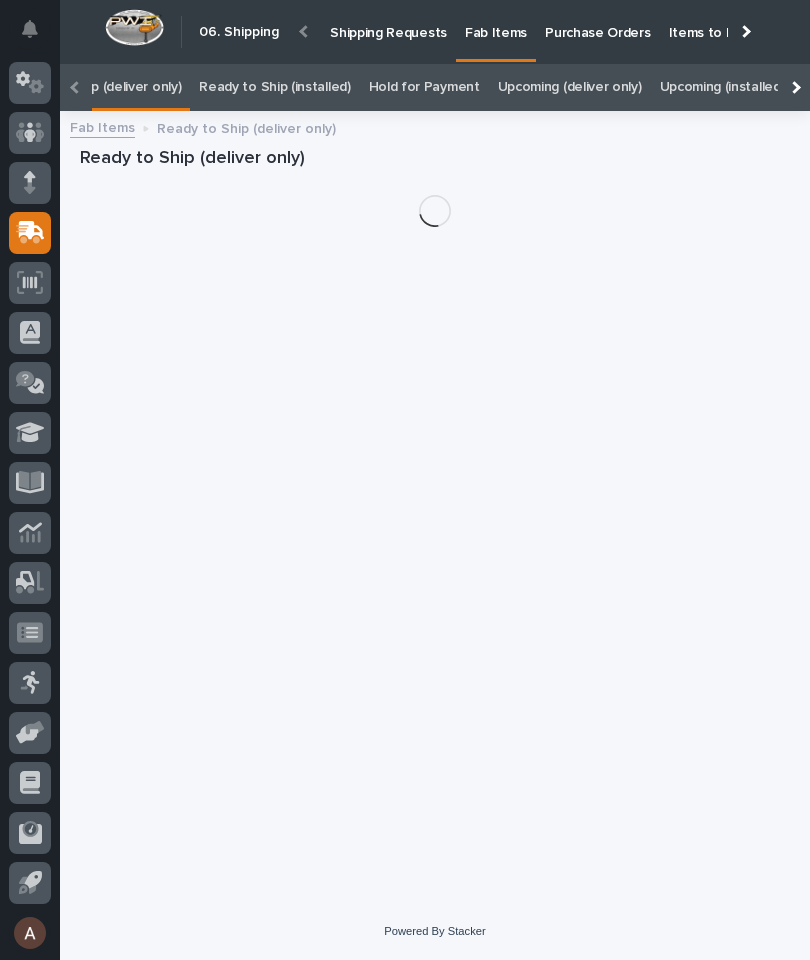 scroll, scrollTop: 0, scrollLeft: 202, axis: horizontal 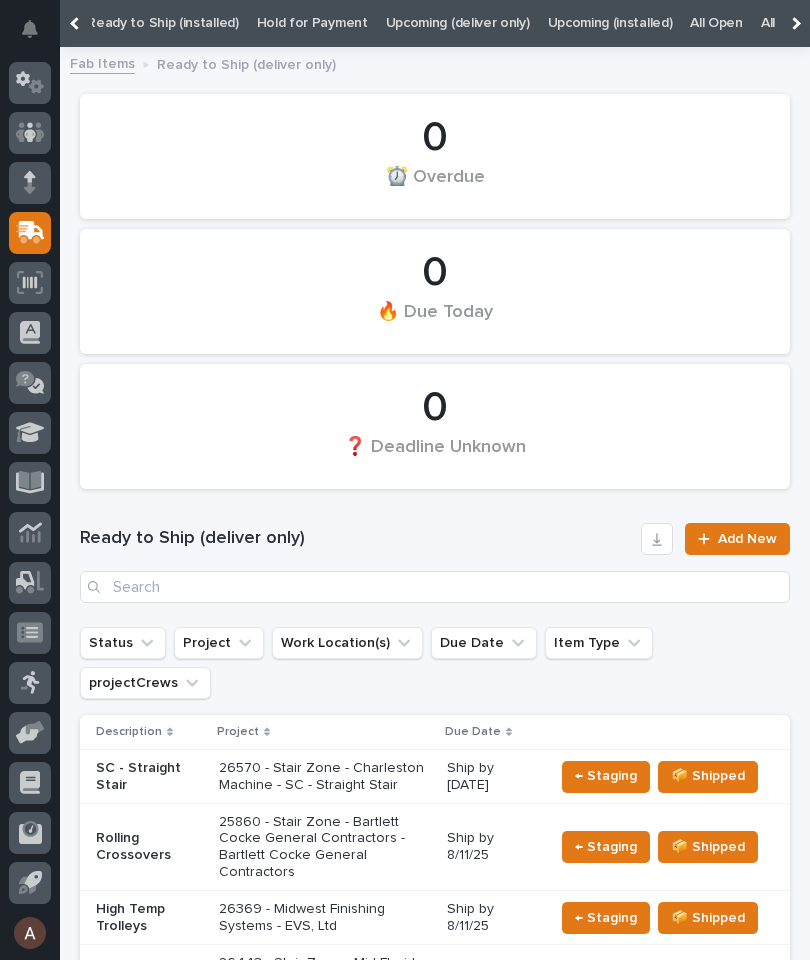 click on "All" at bounding box center [768, 23] 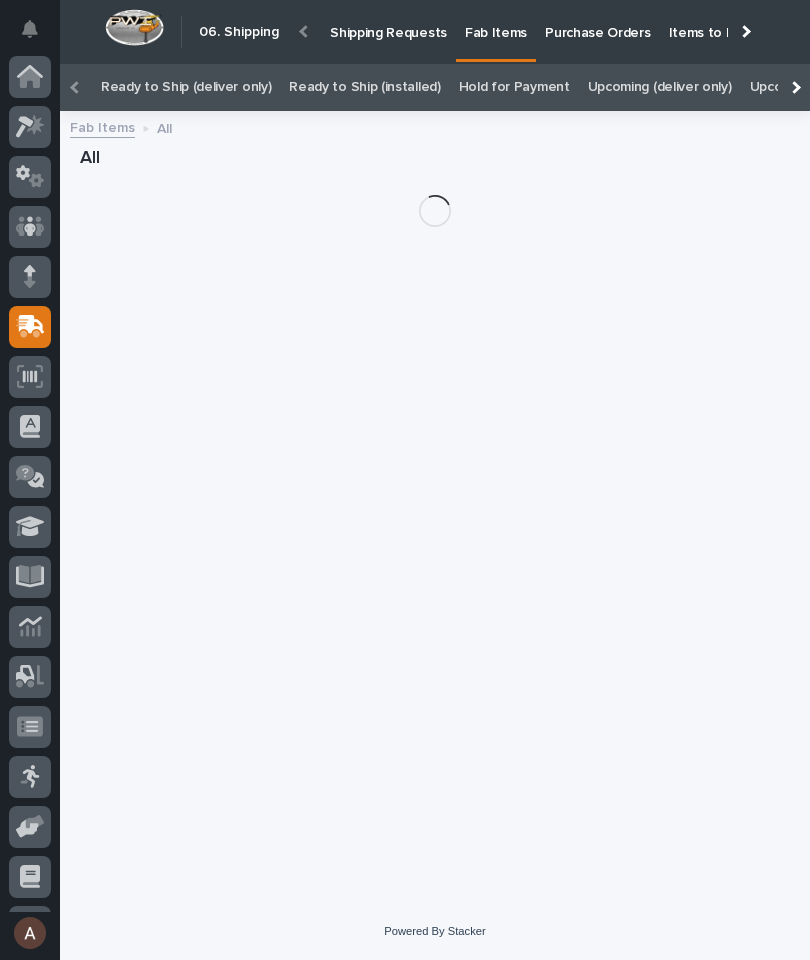 scroll, scrollTop: 94, scrollLeft: 0, axis: vertical 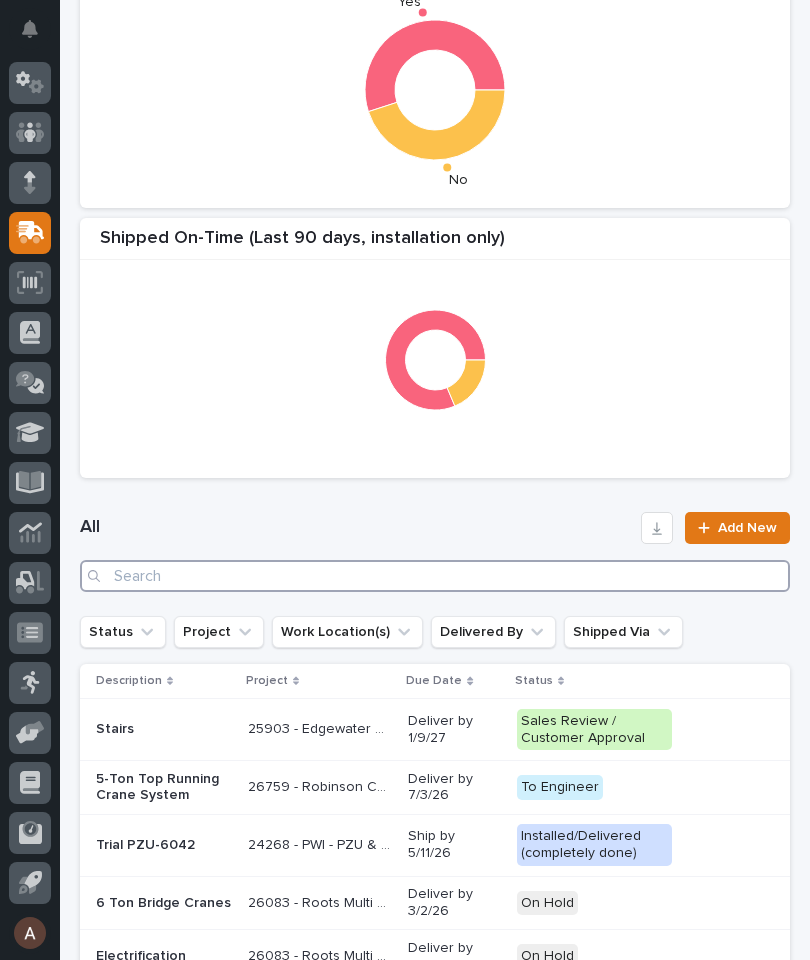 click at bounding box center (435, 576) 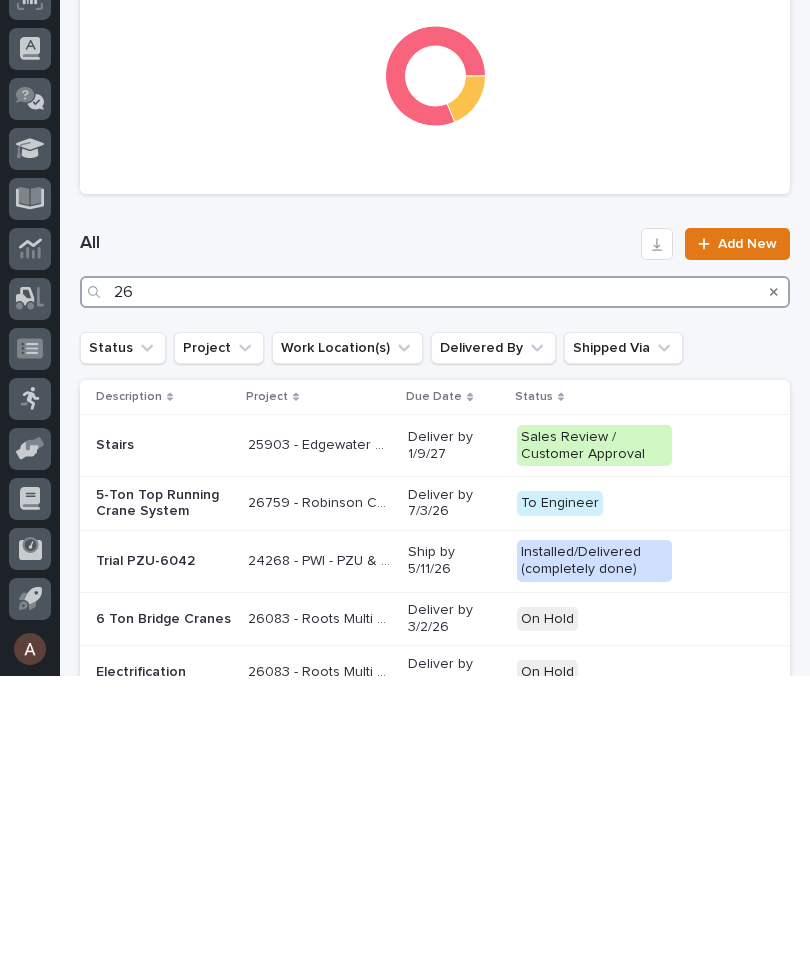scroll, scrollTop: 0, scrollLeft: 0, axis: both 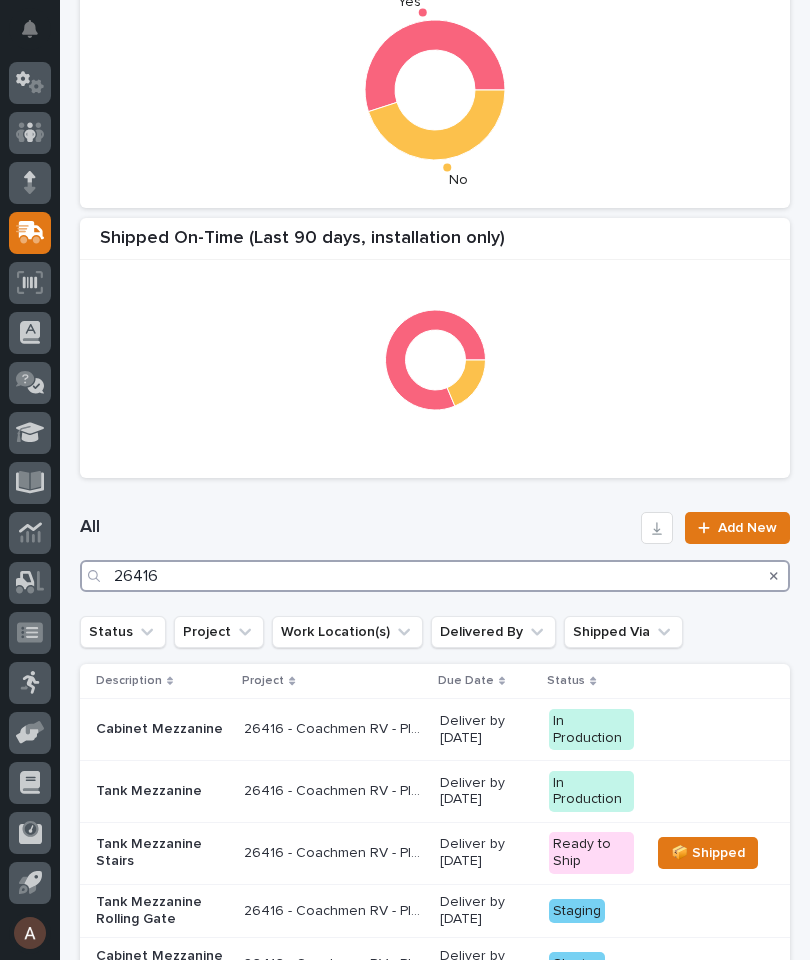 type on "26416" 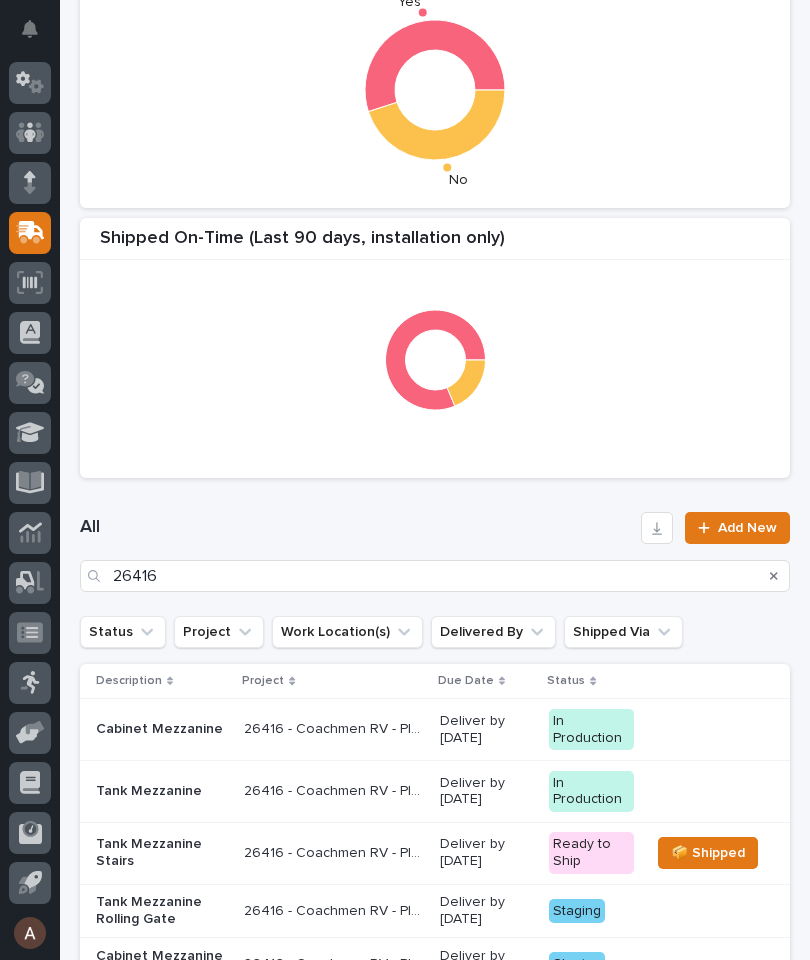 click on "All [NUMBER] Add New" at bounding box center (435, 552) 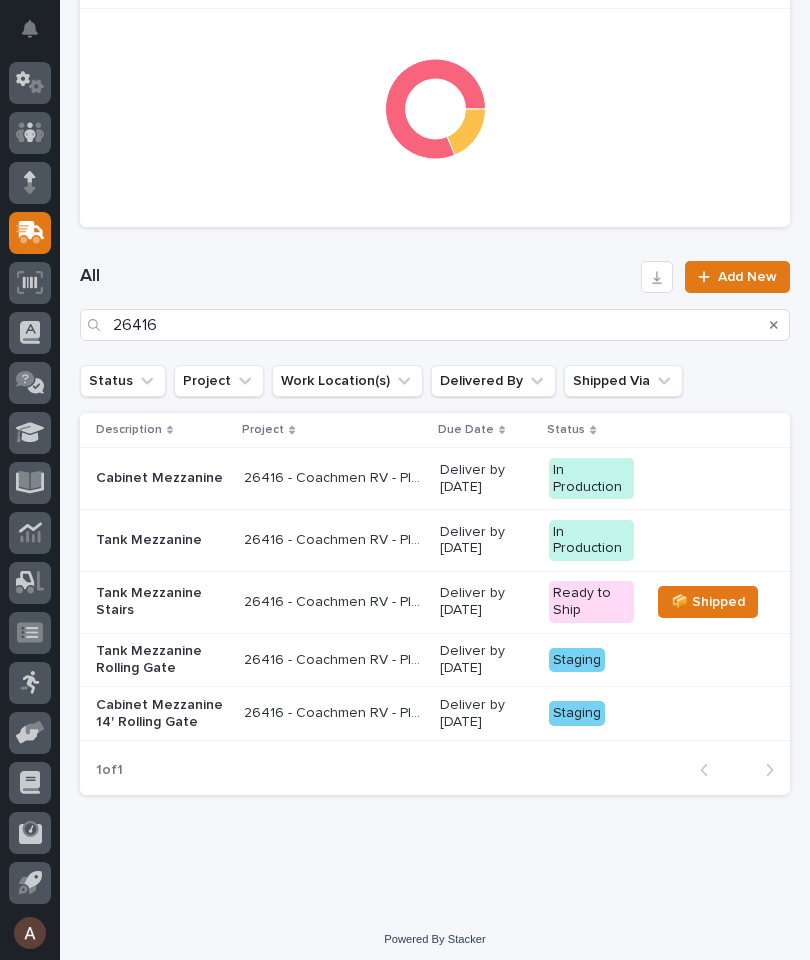 scroll, scrollTop: 730, scrollLeft: 0, axis: vertical 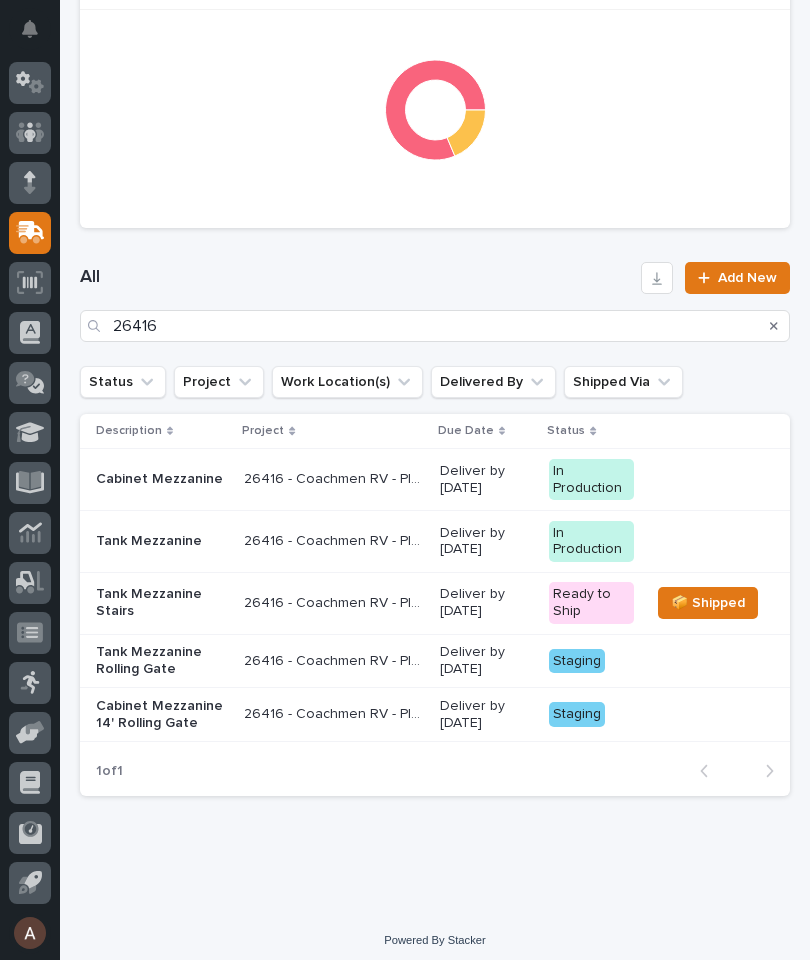 click on "Tank Mezzanine Rolling Gate" at bounding box center (162, 661) 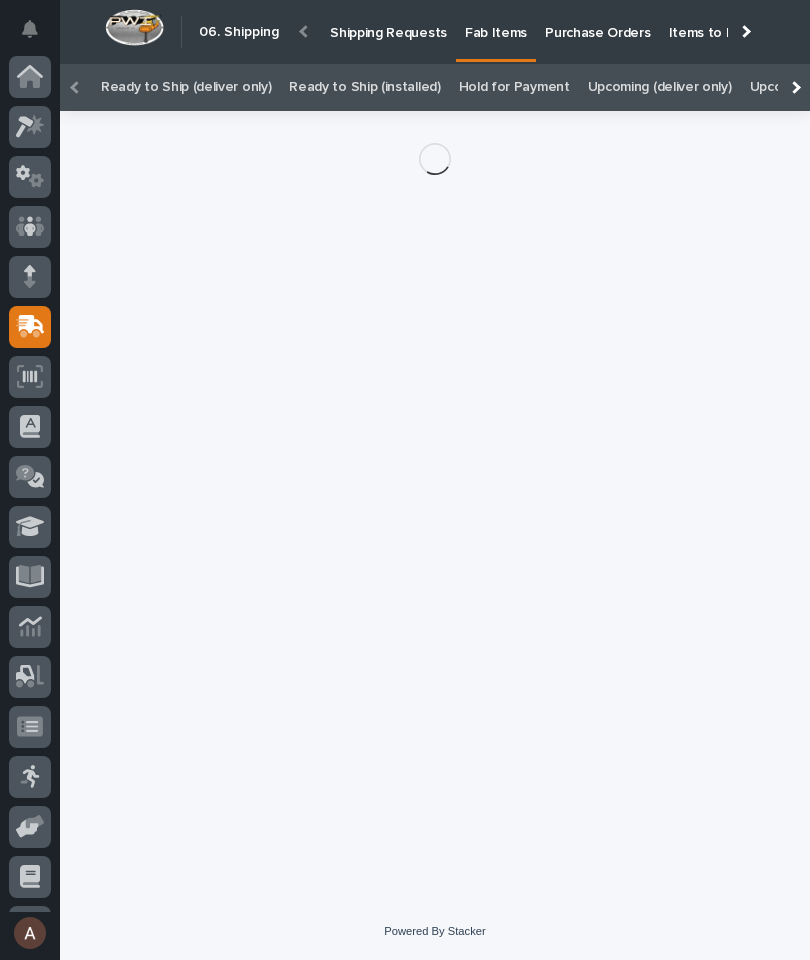 scroll, scrollTop: 20, scrollLeft: 0, axis: vertical 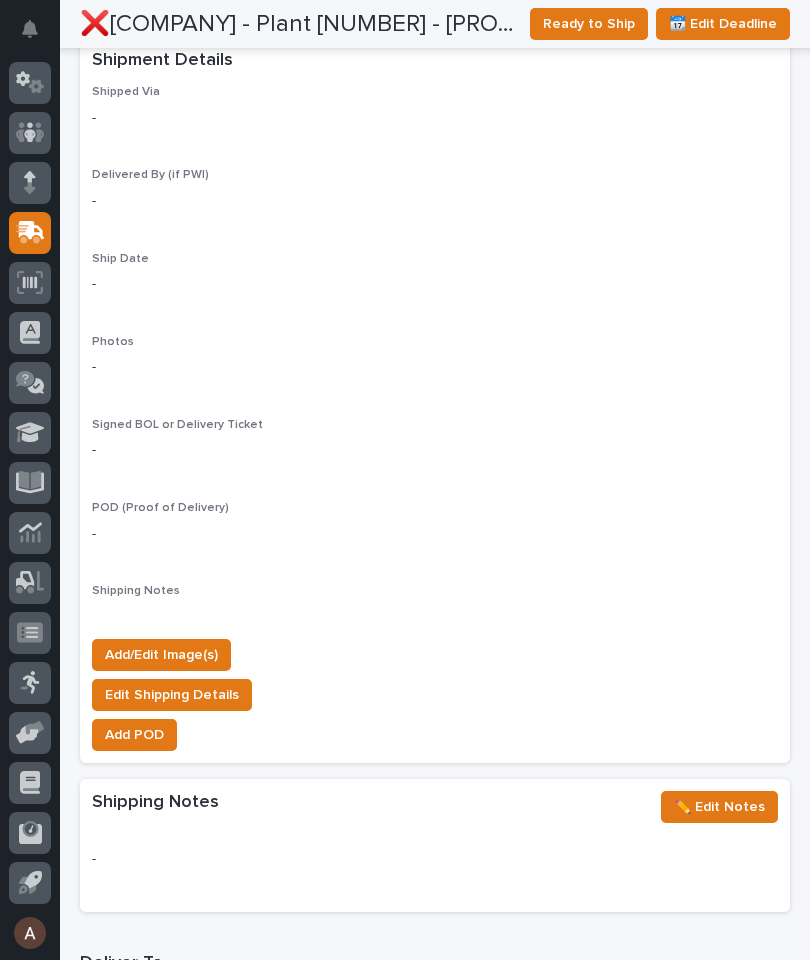 click on "Add/Edit Image(s)" at bounding box center (161, 655) 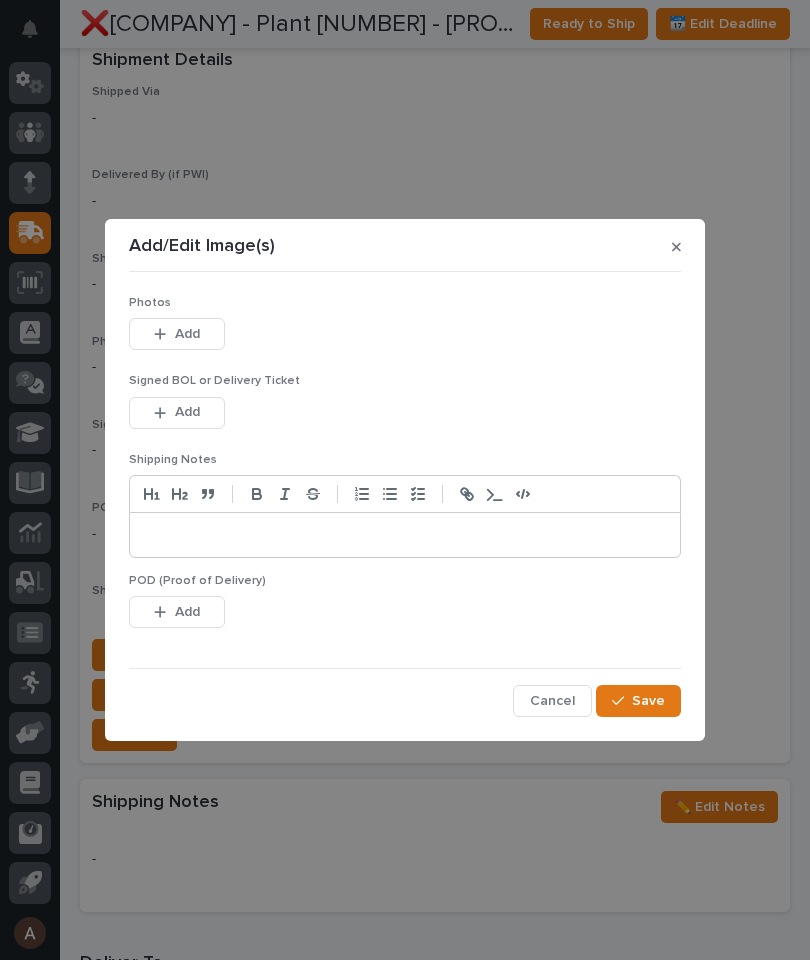 click on "Add" at bounding box center (177, 334) 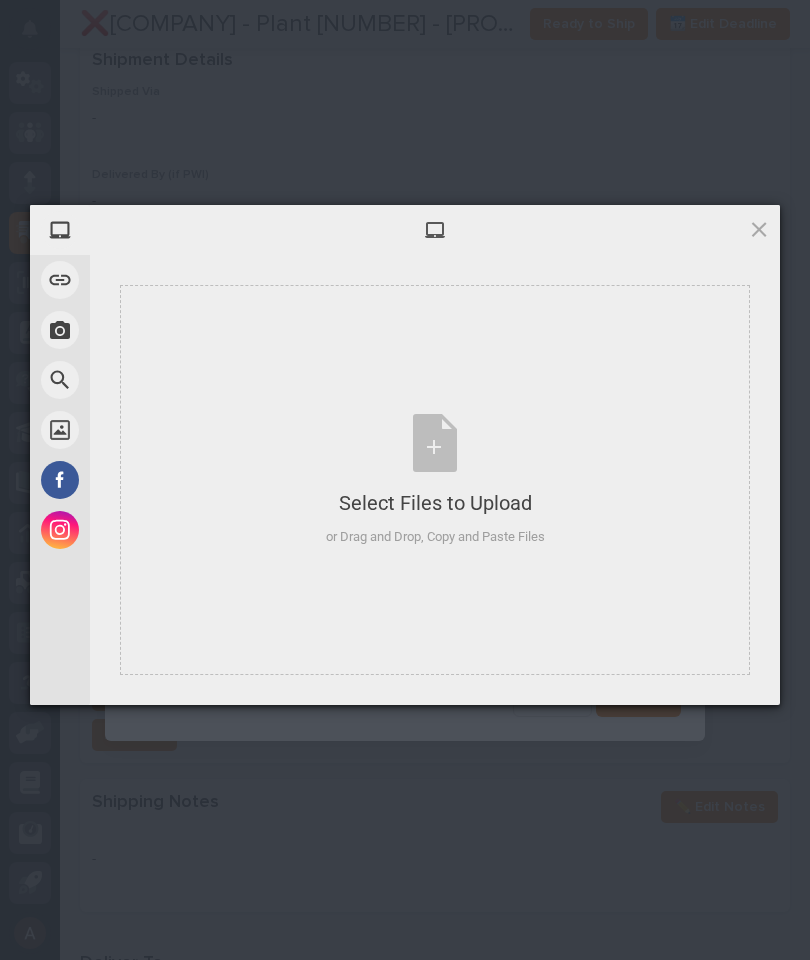 click on "Select Files to Upload
or Drag and Drop, Copy and Paste Files" at bounding box center (435, 480) 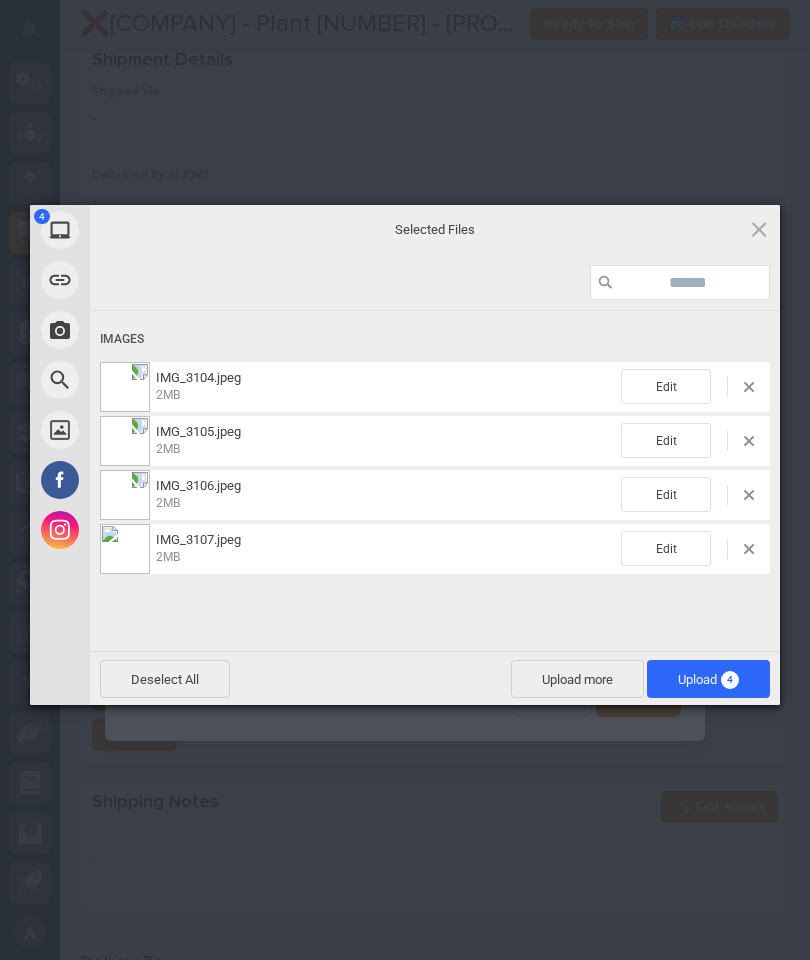 click on "4" at bounding box center [730, 680] 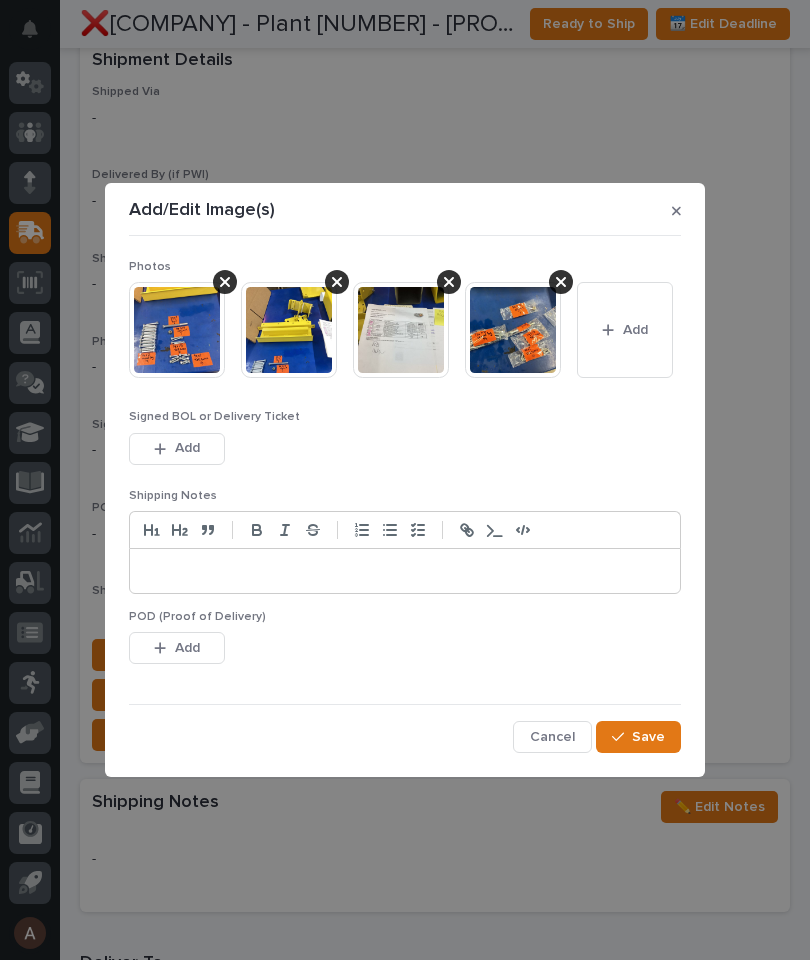 click on "Save" at bounding box center [638, 737] 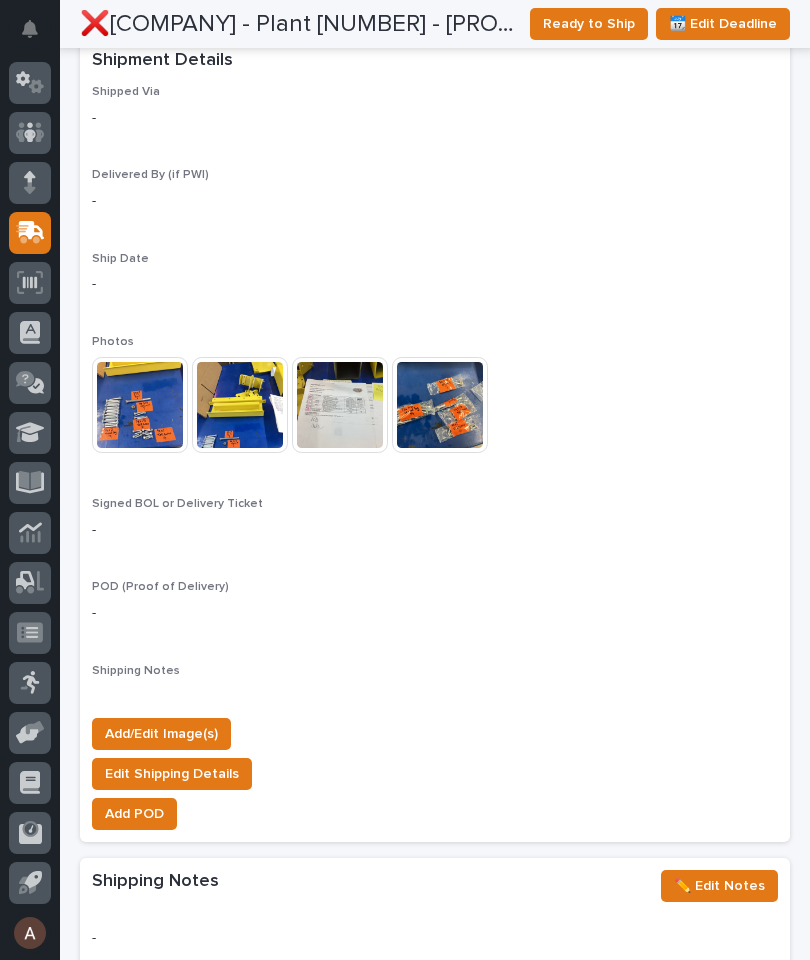 click on "Ready to Ship" at bounding box center [589, 24] 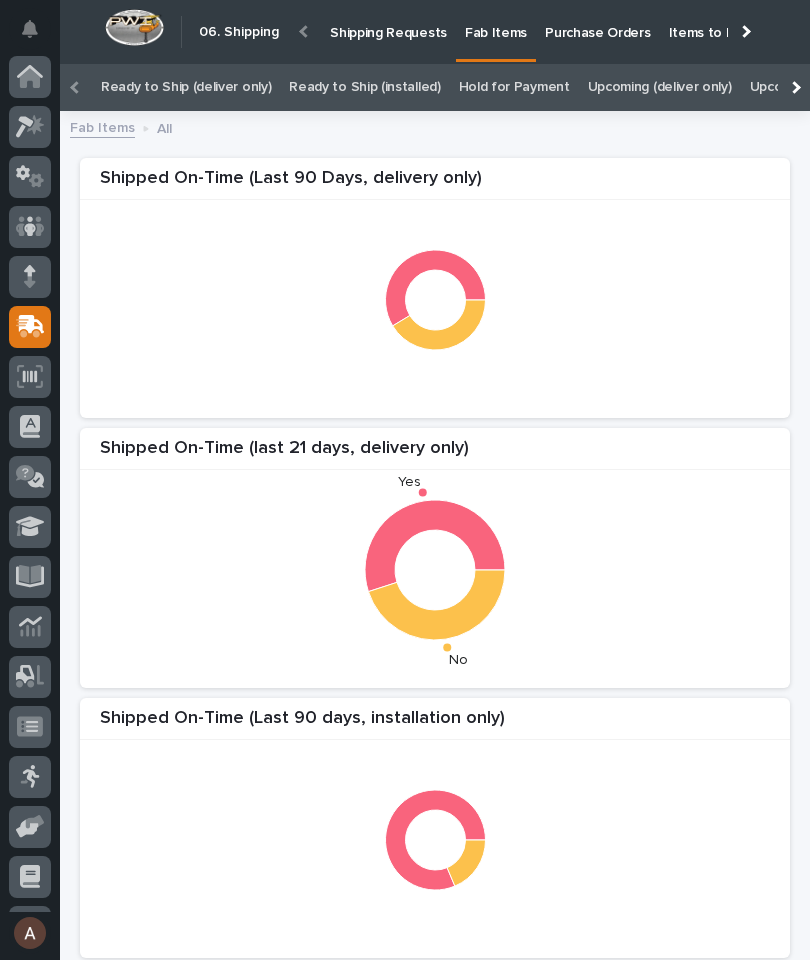 scroll, scrollTop: 21, scrollLeft: 0, axis: vertical 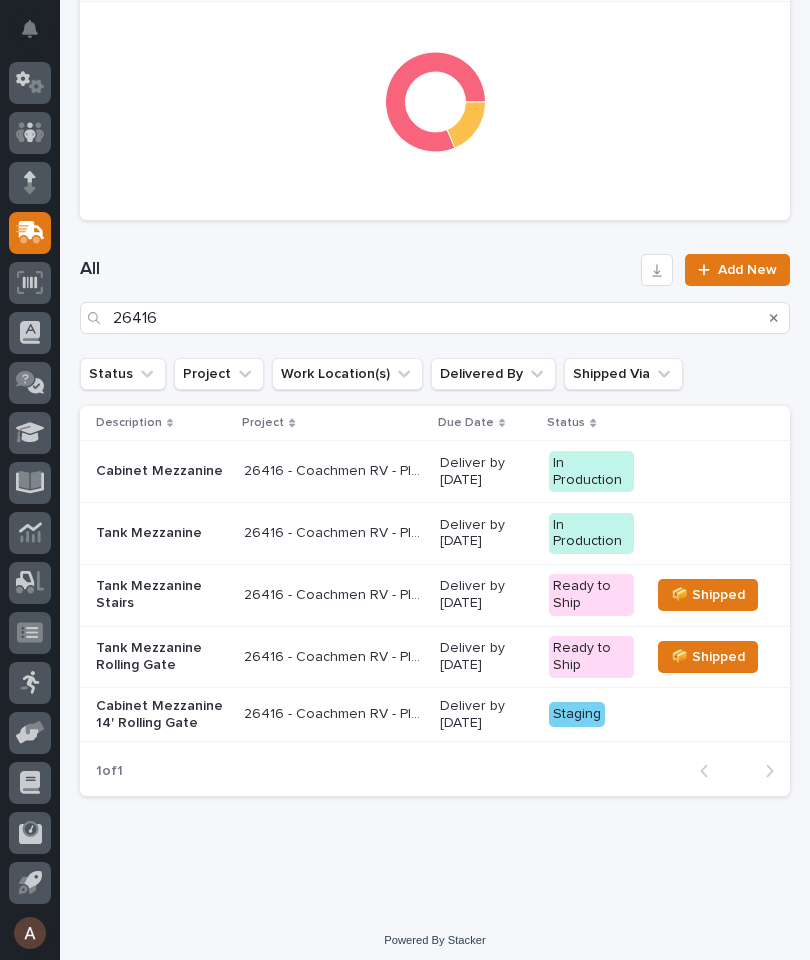click on "Cabinet Mezzanine 14' Rolling Gate" at bounding box center [162, 715] 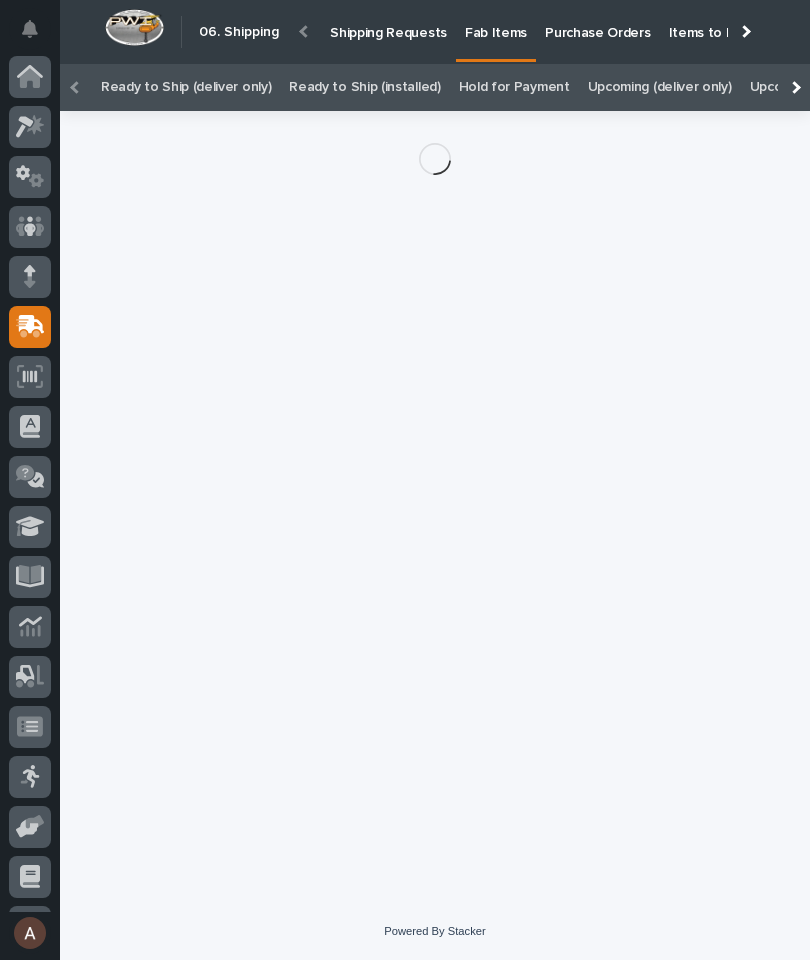 scroll, scrollTop: 0, scrollLeft: -118, axis: horizontal 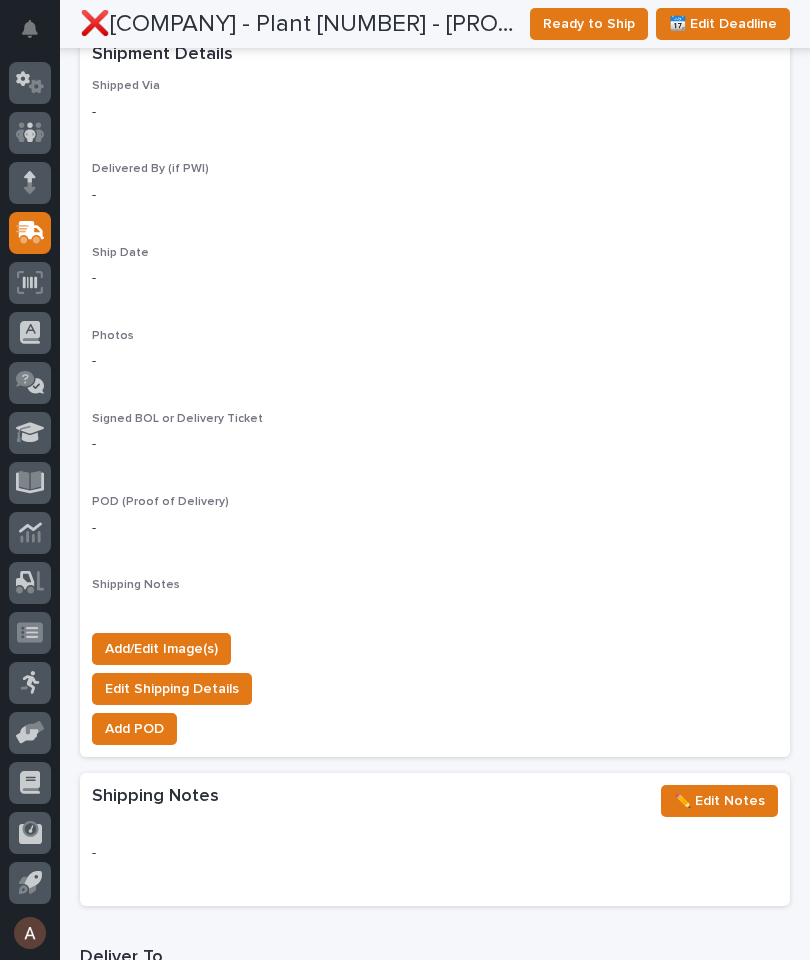click on "Add/Edit Image(s)" at bounding box center [161, 649] 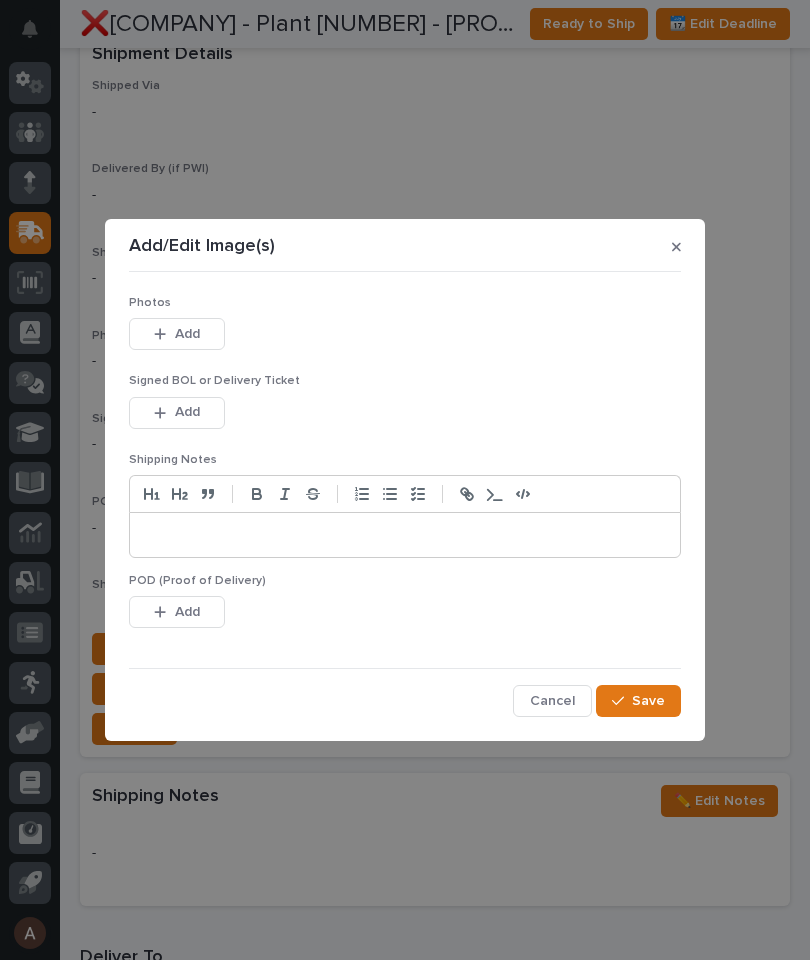 click on "Add" at bounding box center [177, 334] 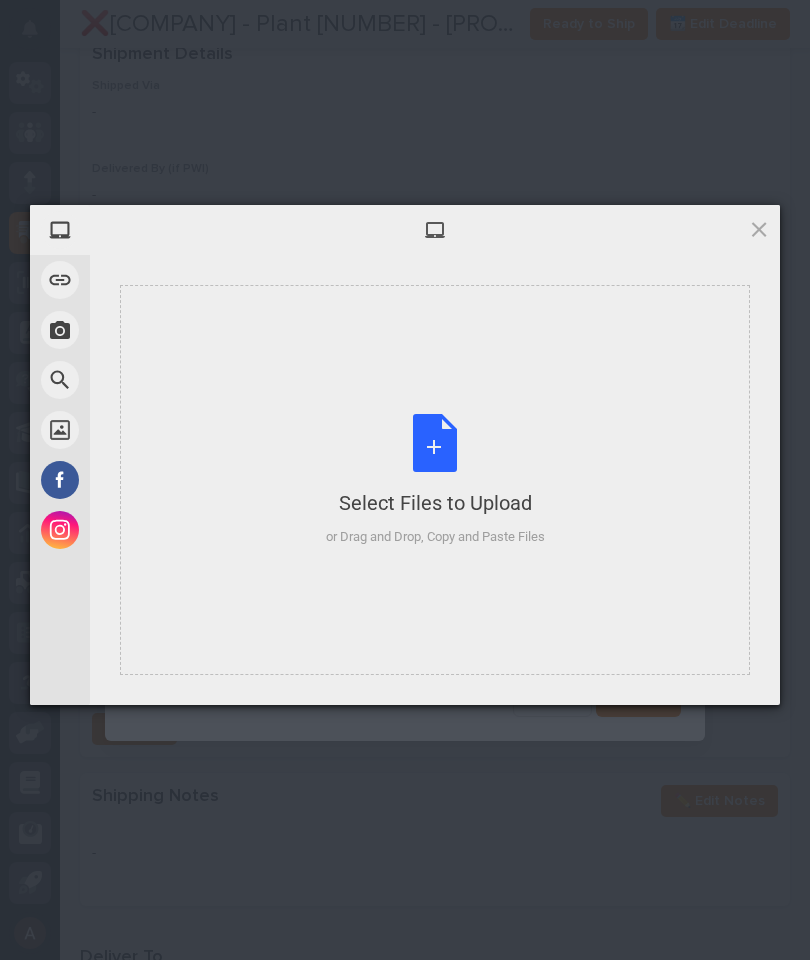 click on "Select Files to Upload
or Drag and Drop, Copy and Paste Files" at bounding box center [435, 480] 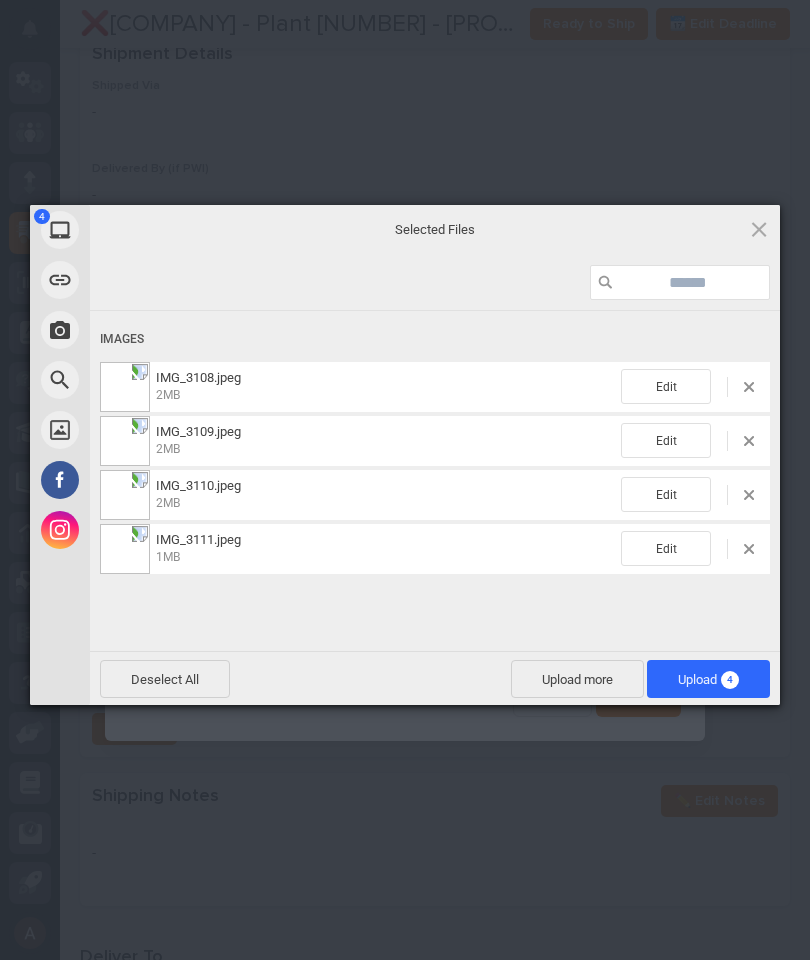 click on "Upload
4" at bounding box center [708, 679] 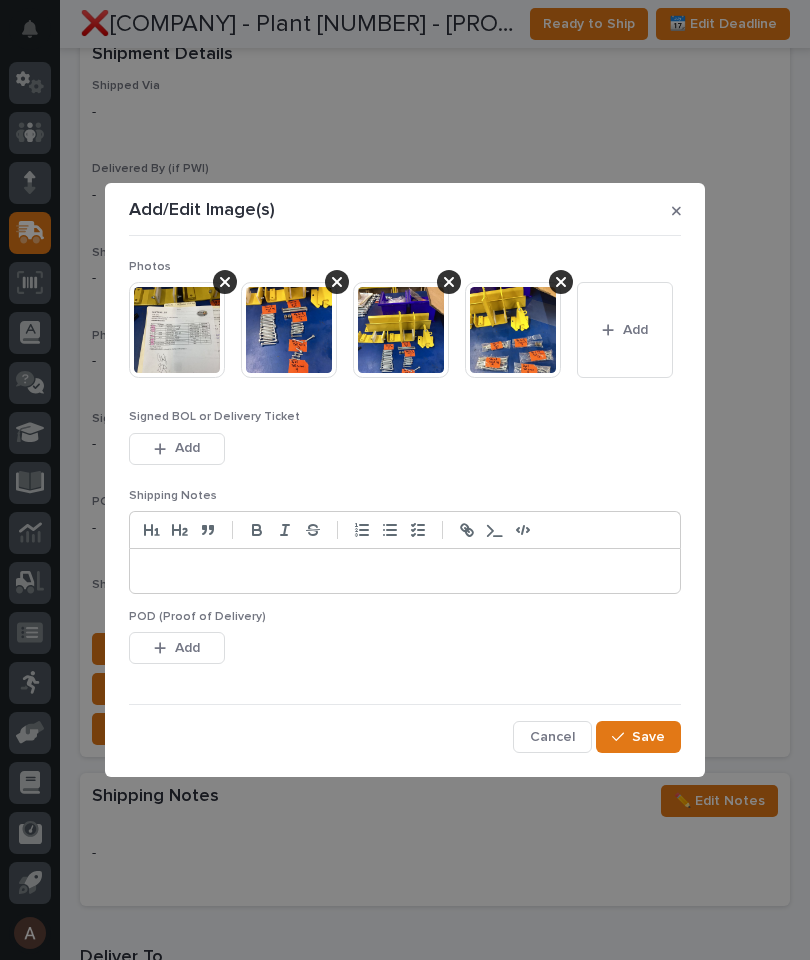 click on "Save" at bounding box center [638, 737] 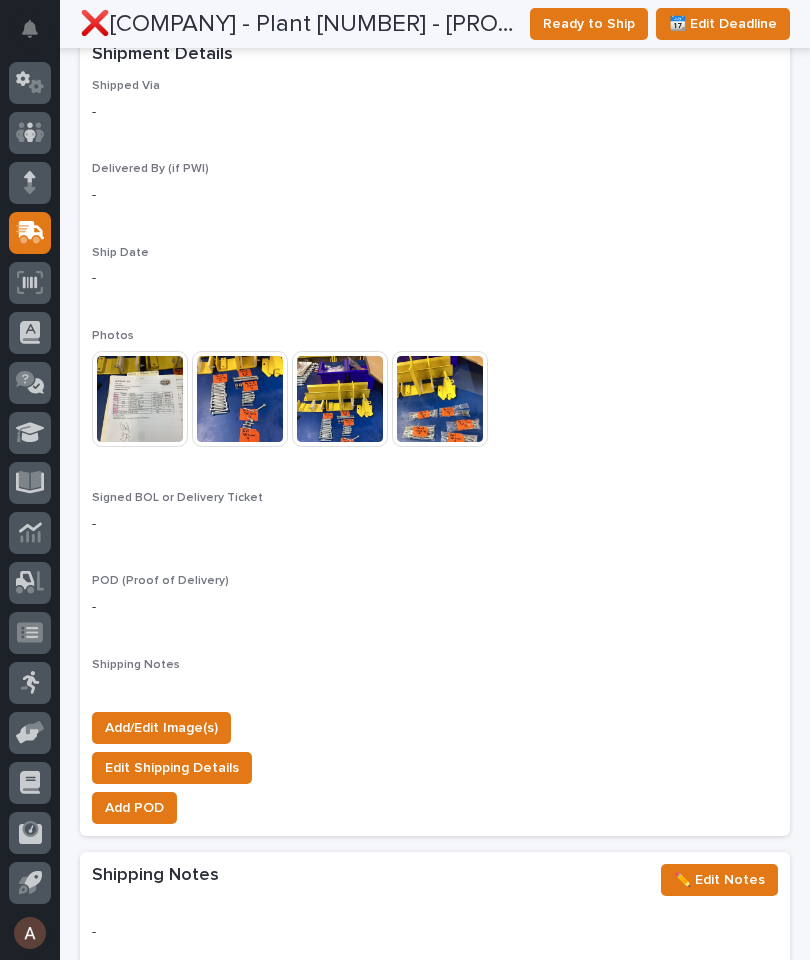 click on "Ready to Ship" at bounding box center [589, 24] 